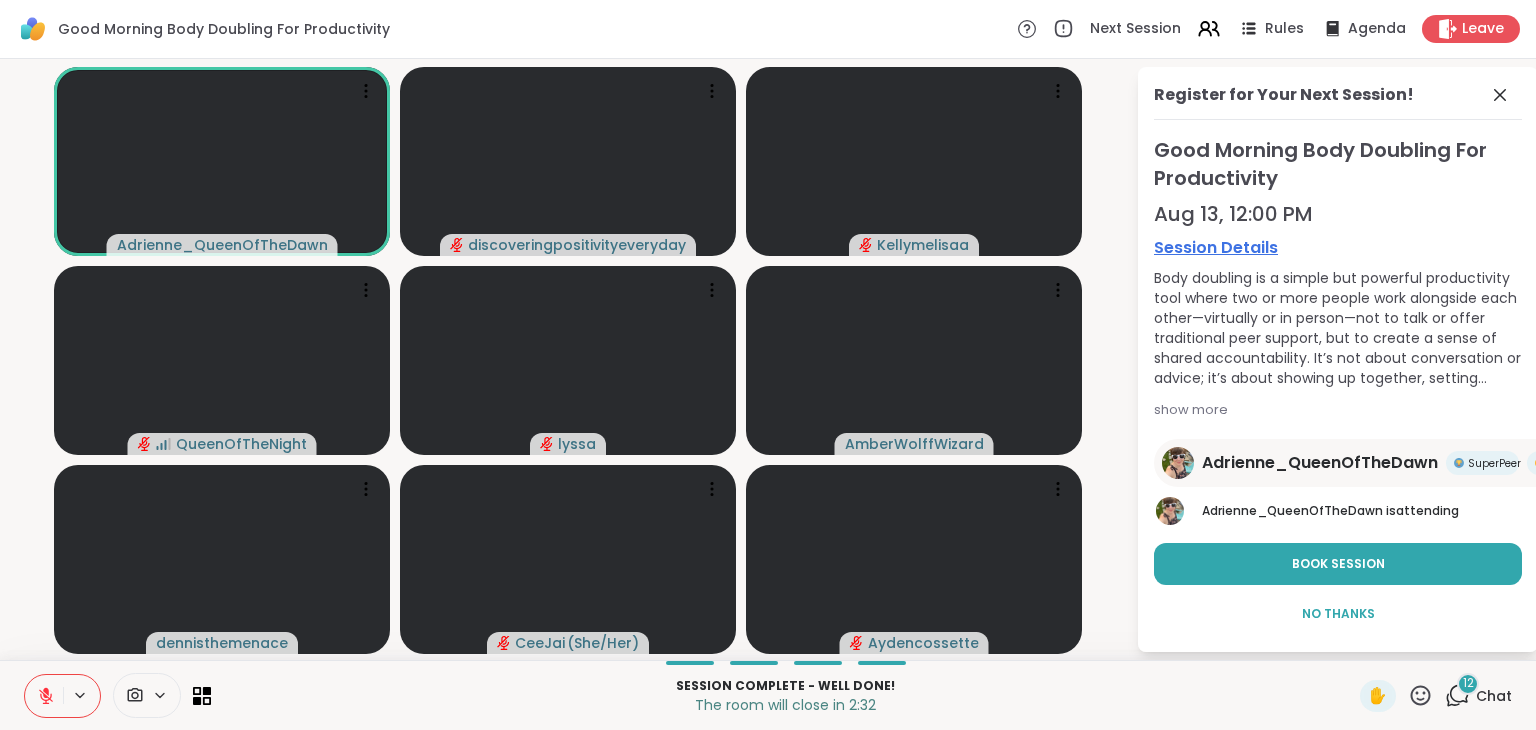 scroll, scrollTop: 0, scrollLeft: 0, axis: both 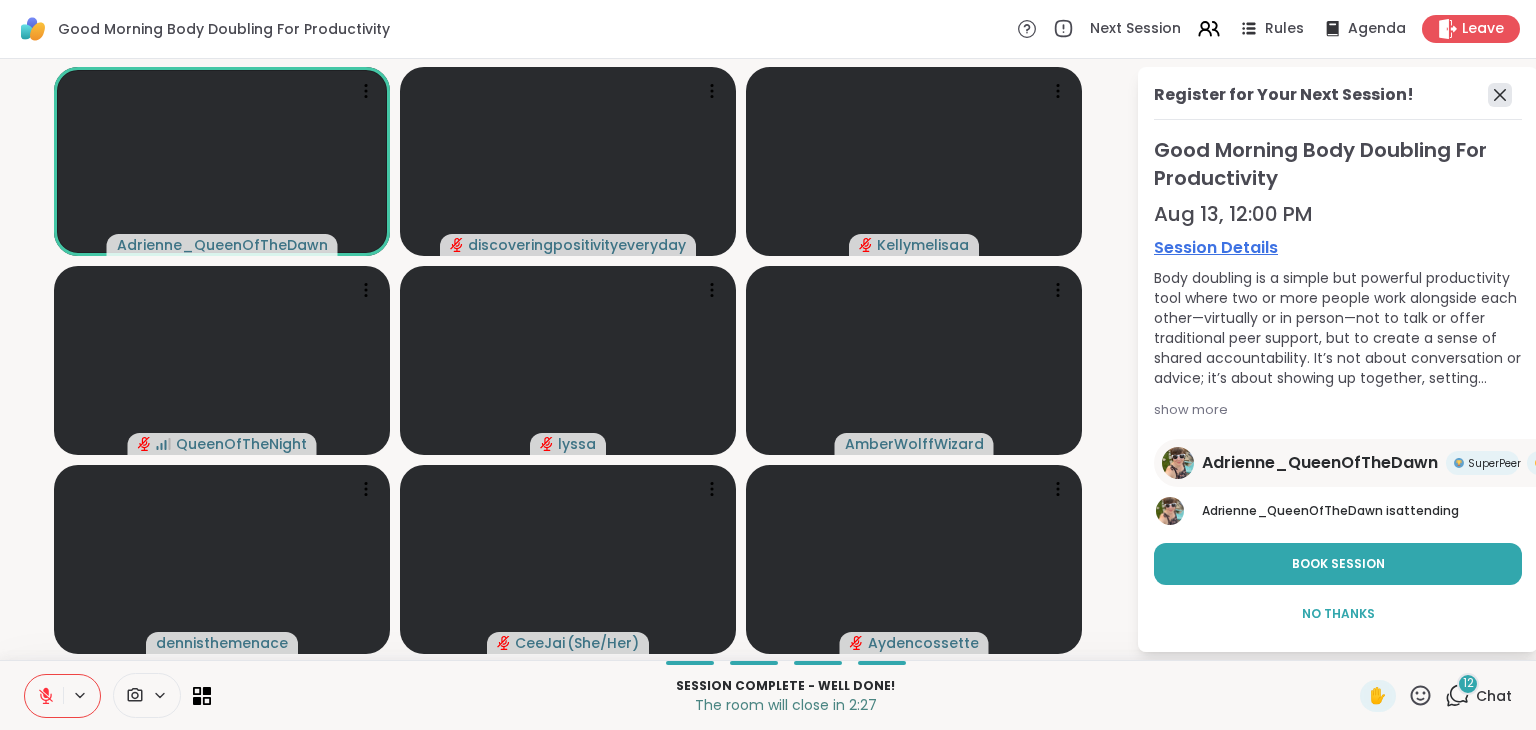 click 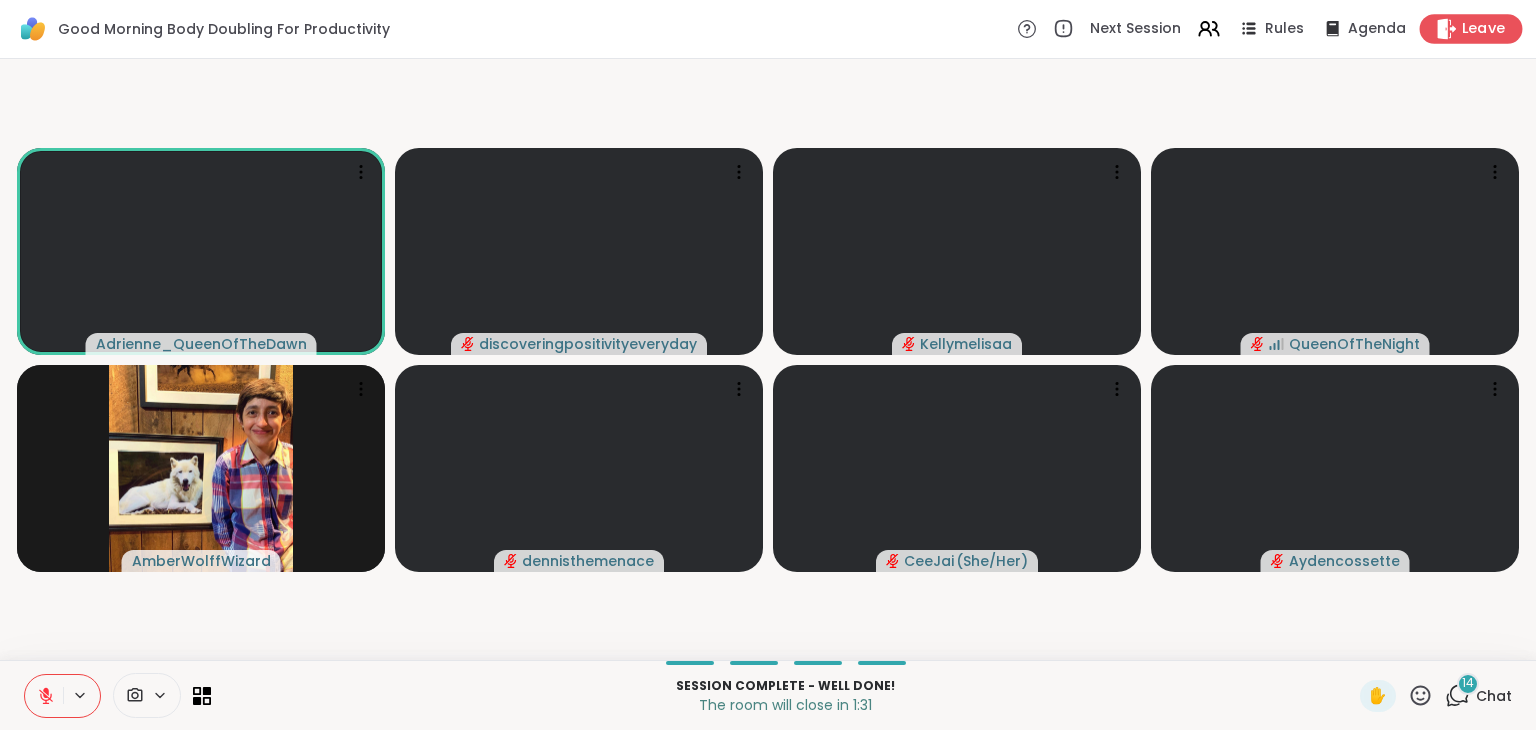 click 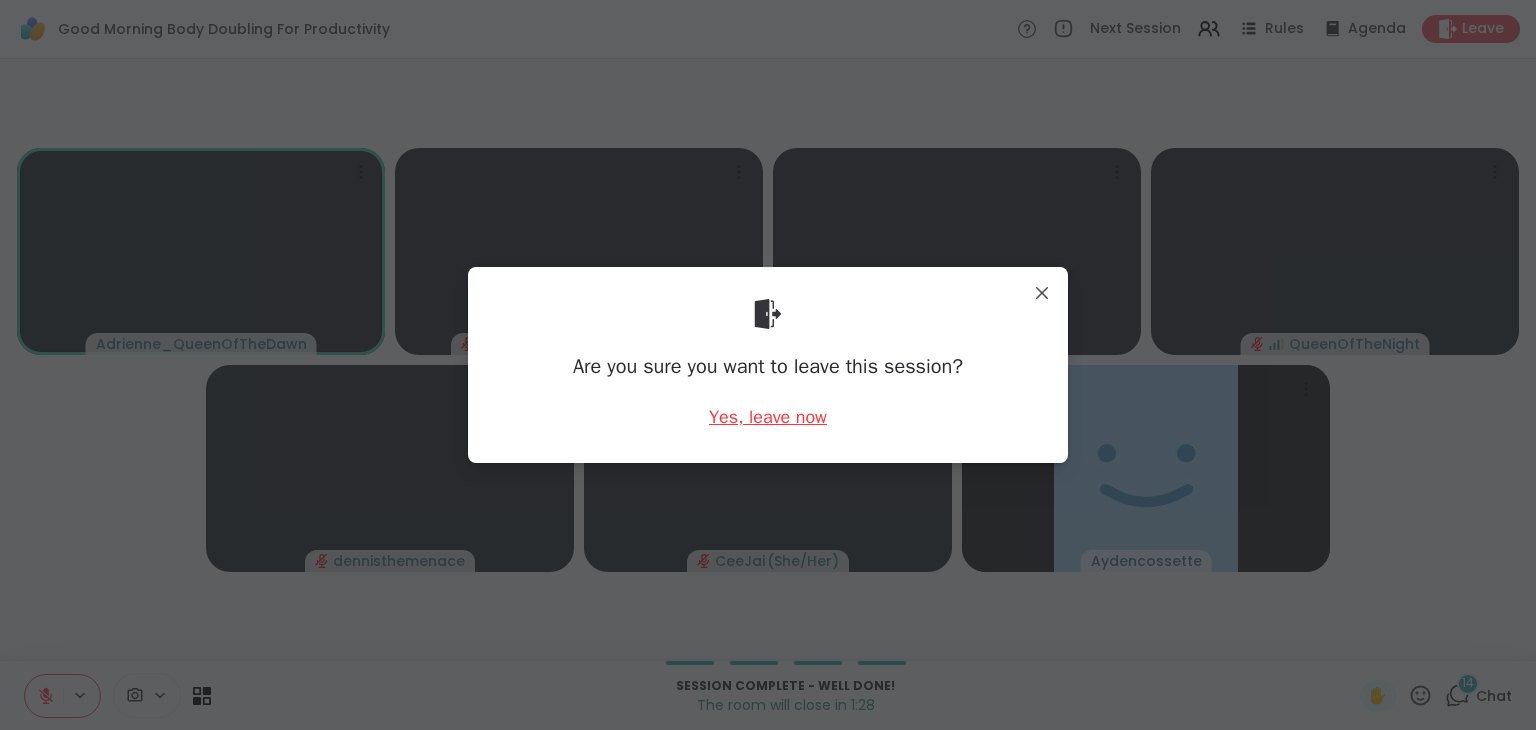 click on "Yes, leave now" at bounding box center [768, 417] 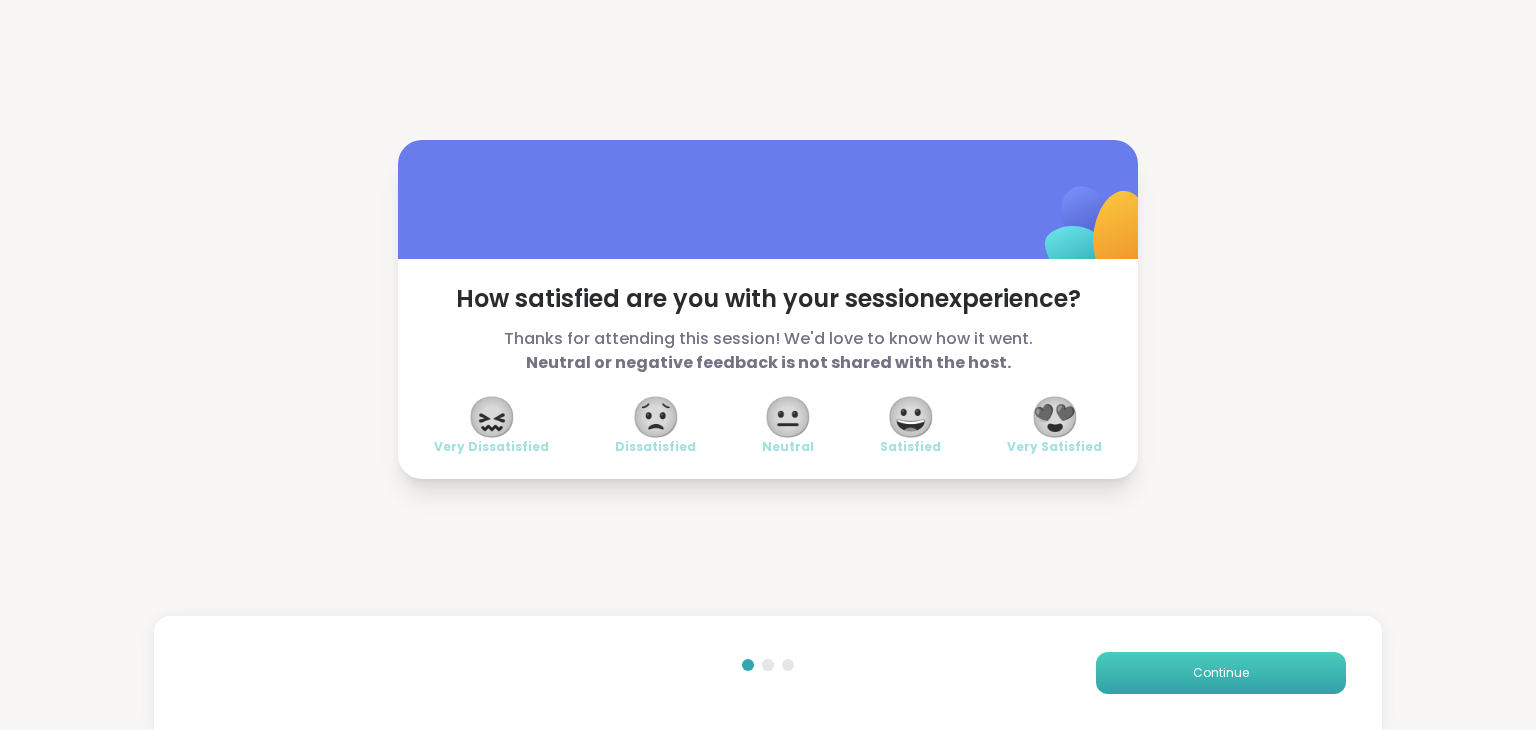 click on "Continue" at bounding box center [1221, 673] 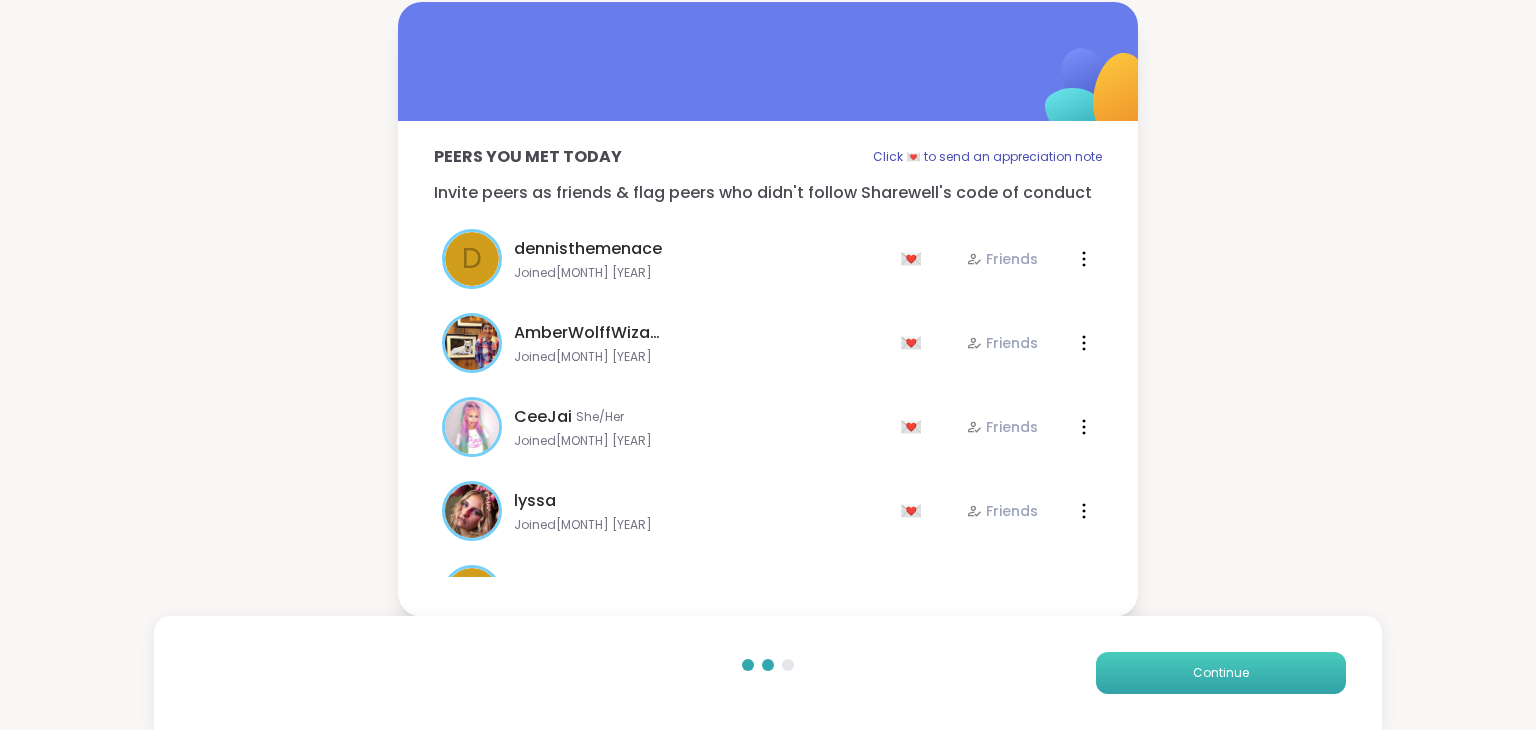 click on "Continue" at bounding box center [1221, 673] 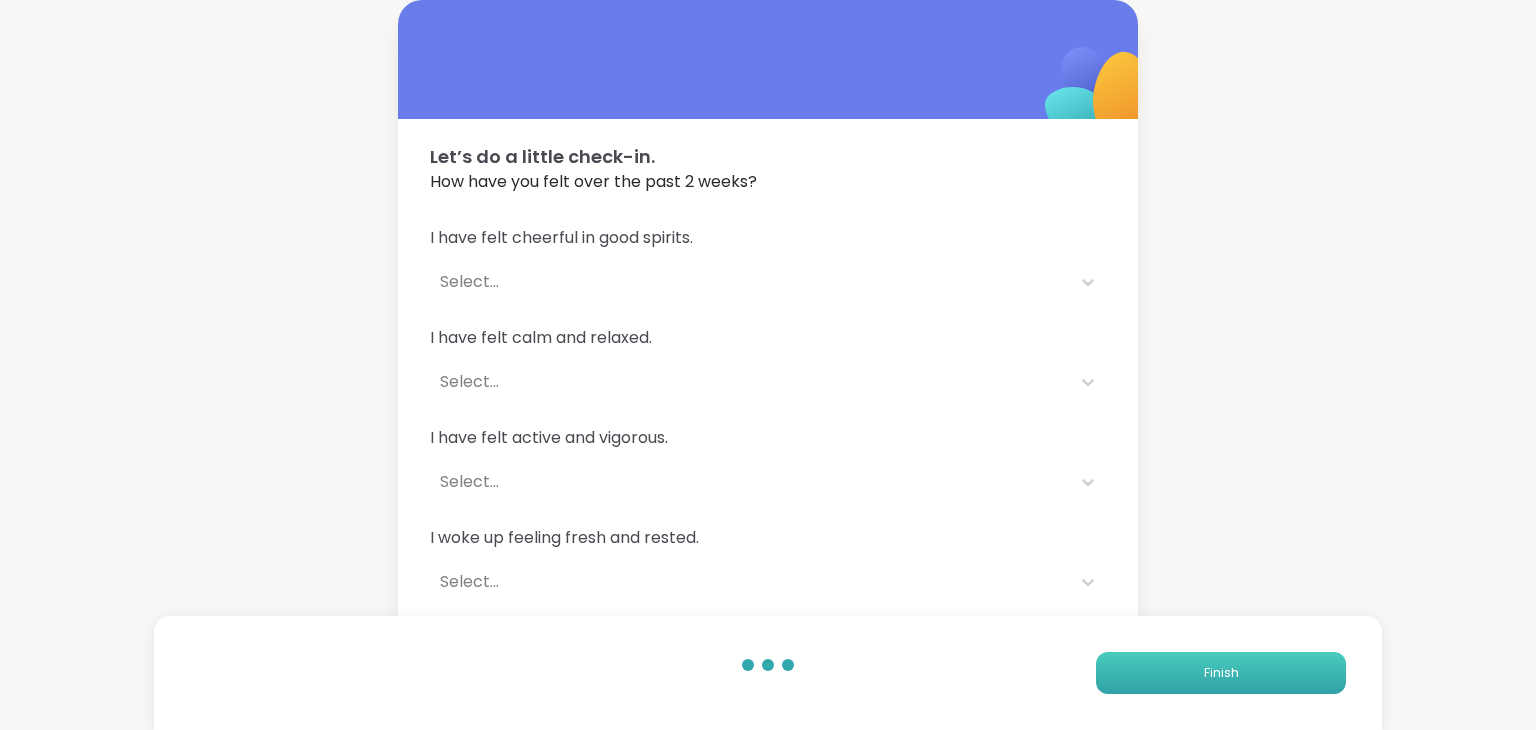 click on "Finish" at bounding box center [1221, 673] 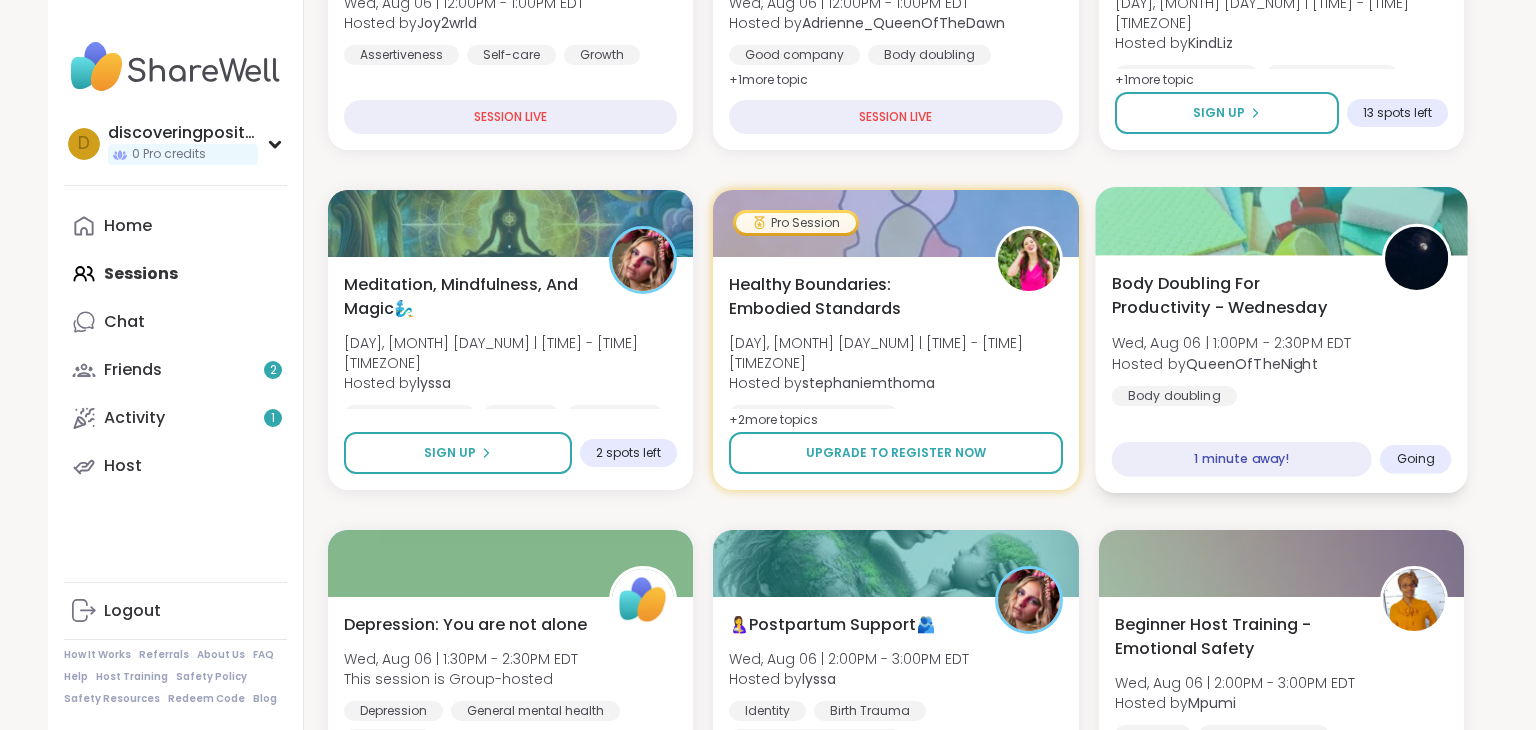 scroll, scrollTop: 566, scrollLeft: 0, axis: vertical 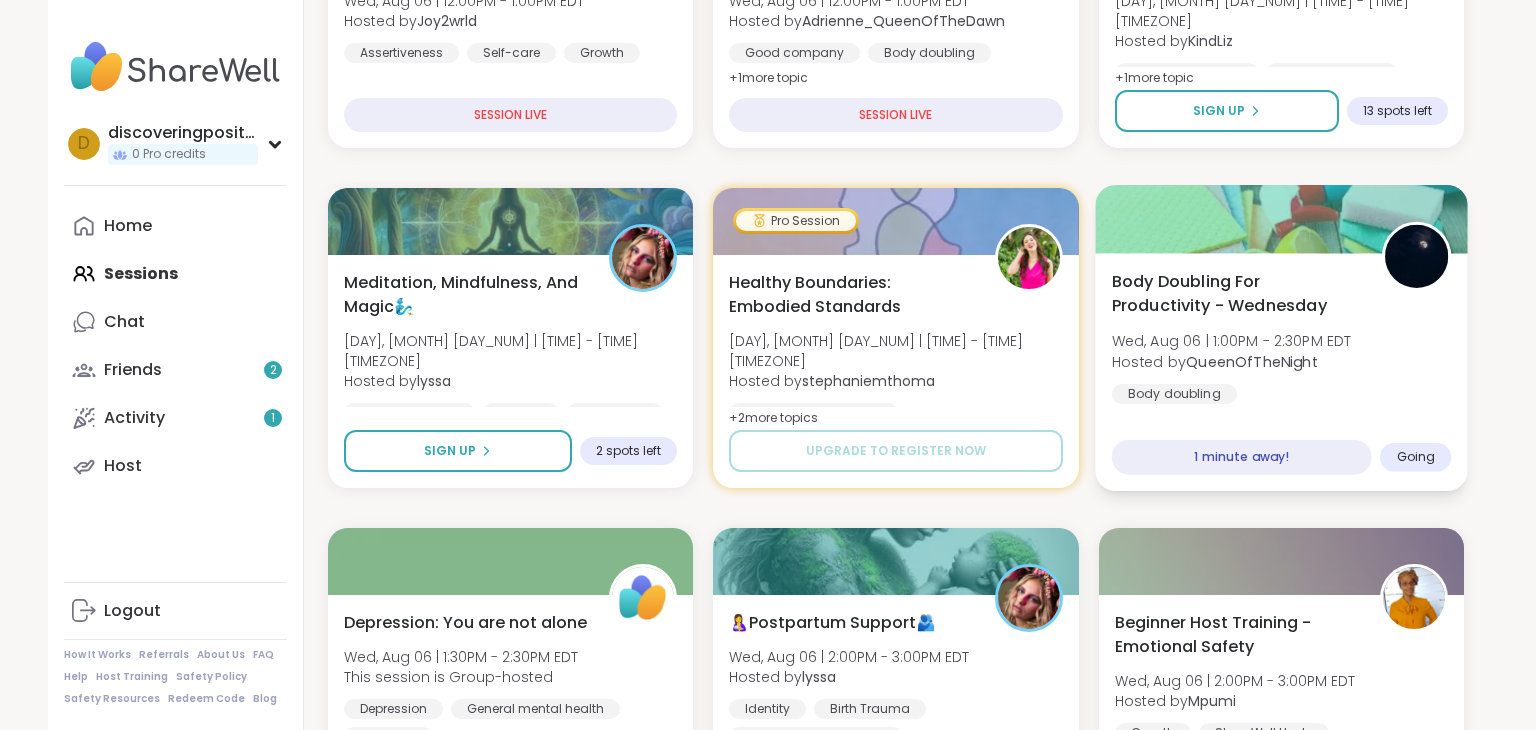 click on "QueenOfTheNight" at bounding box center [1252, 361] 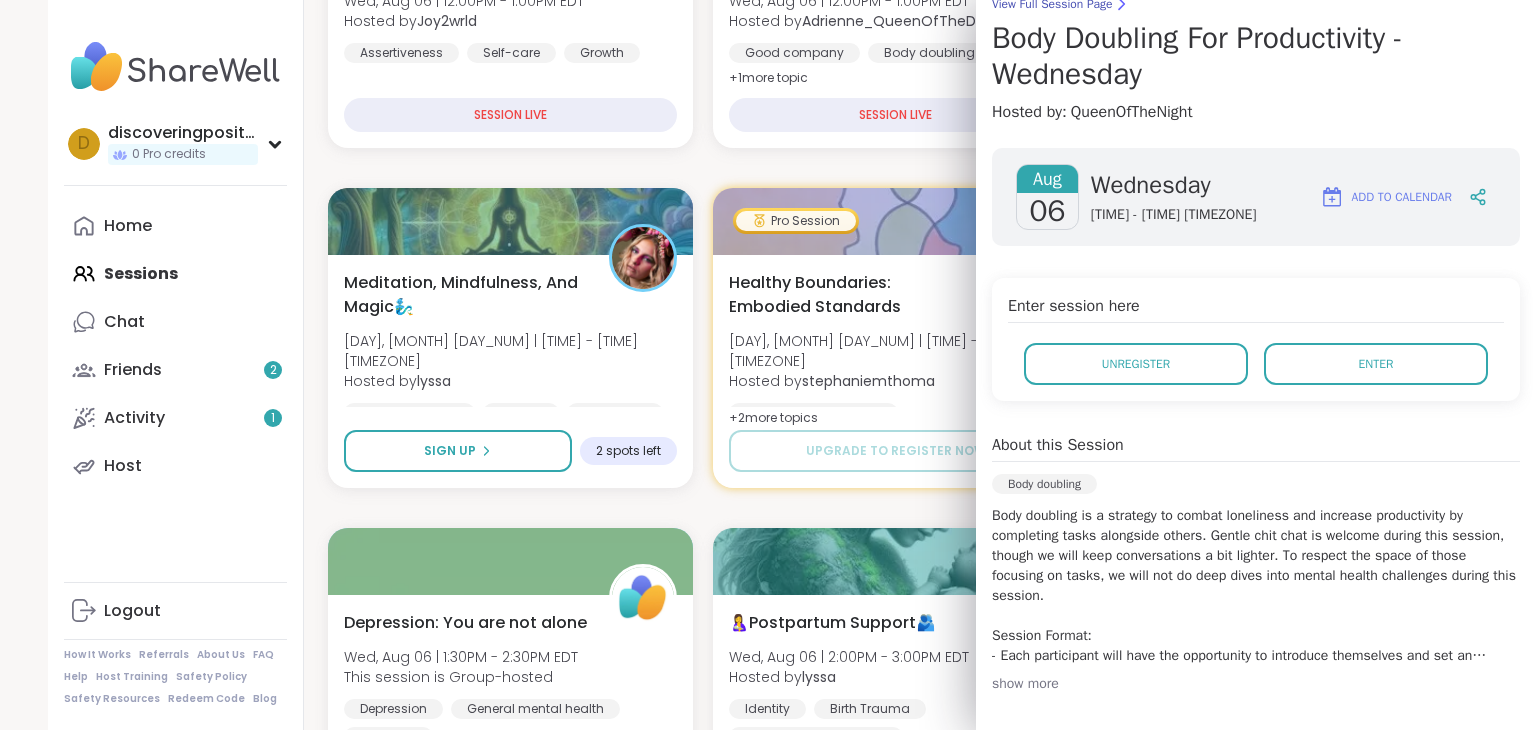 scroll, scrollTop: 185, scrollLeft: 0, axis: vertical 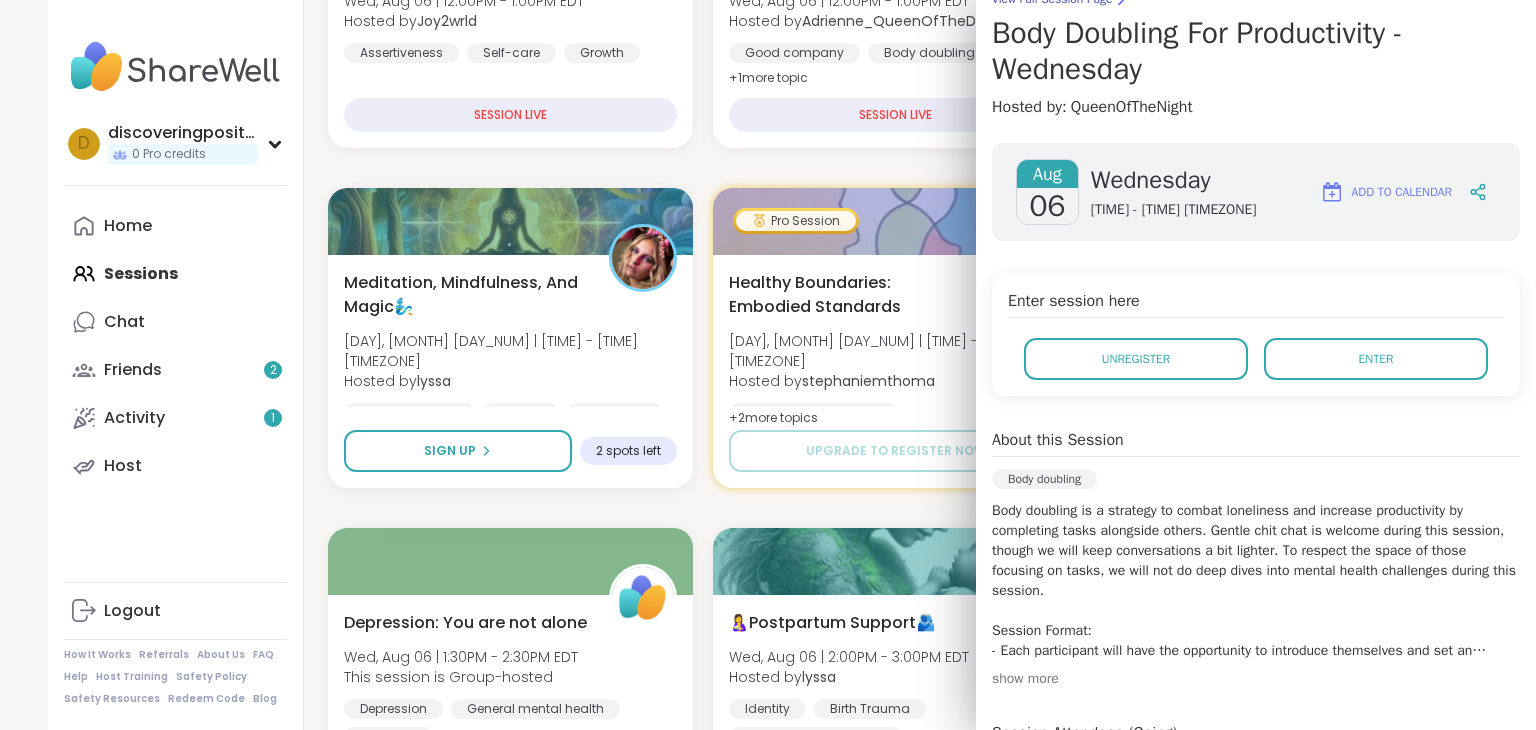 click on "Enter" at bounding box center [1376, 359] 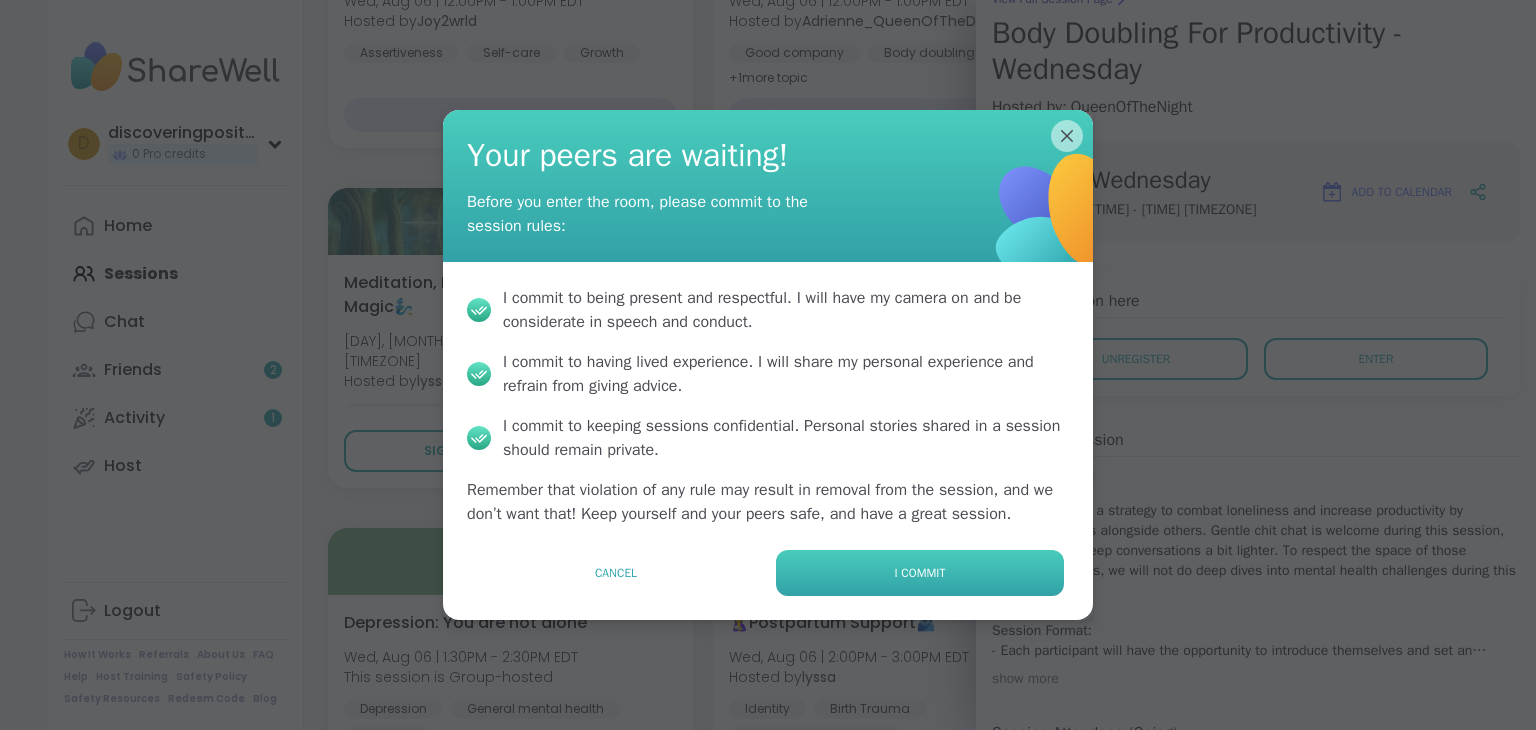 click on "I commit" at bounding box center [920, 573] 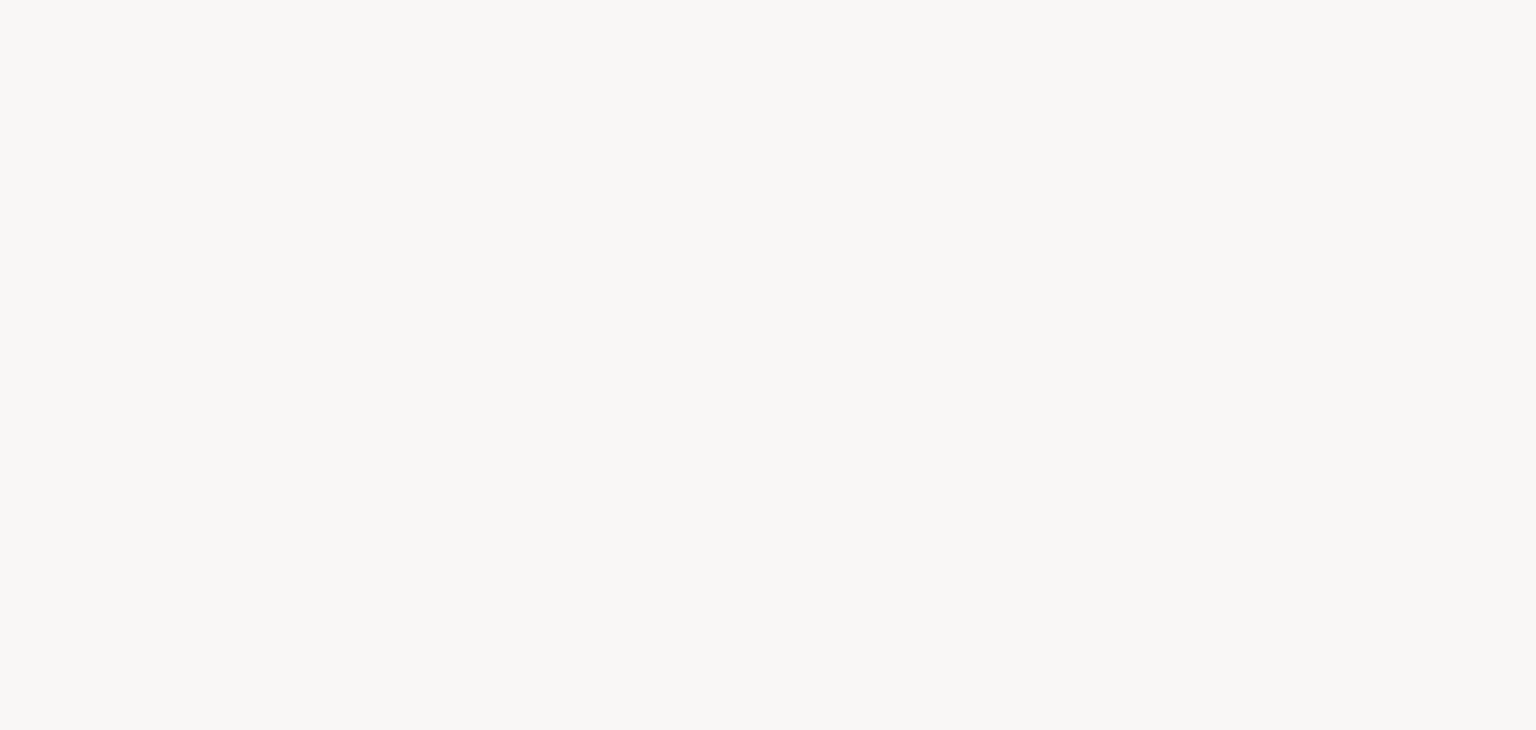 scroll, scrollTop: 0, scrollLeft: 0, axis: both 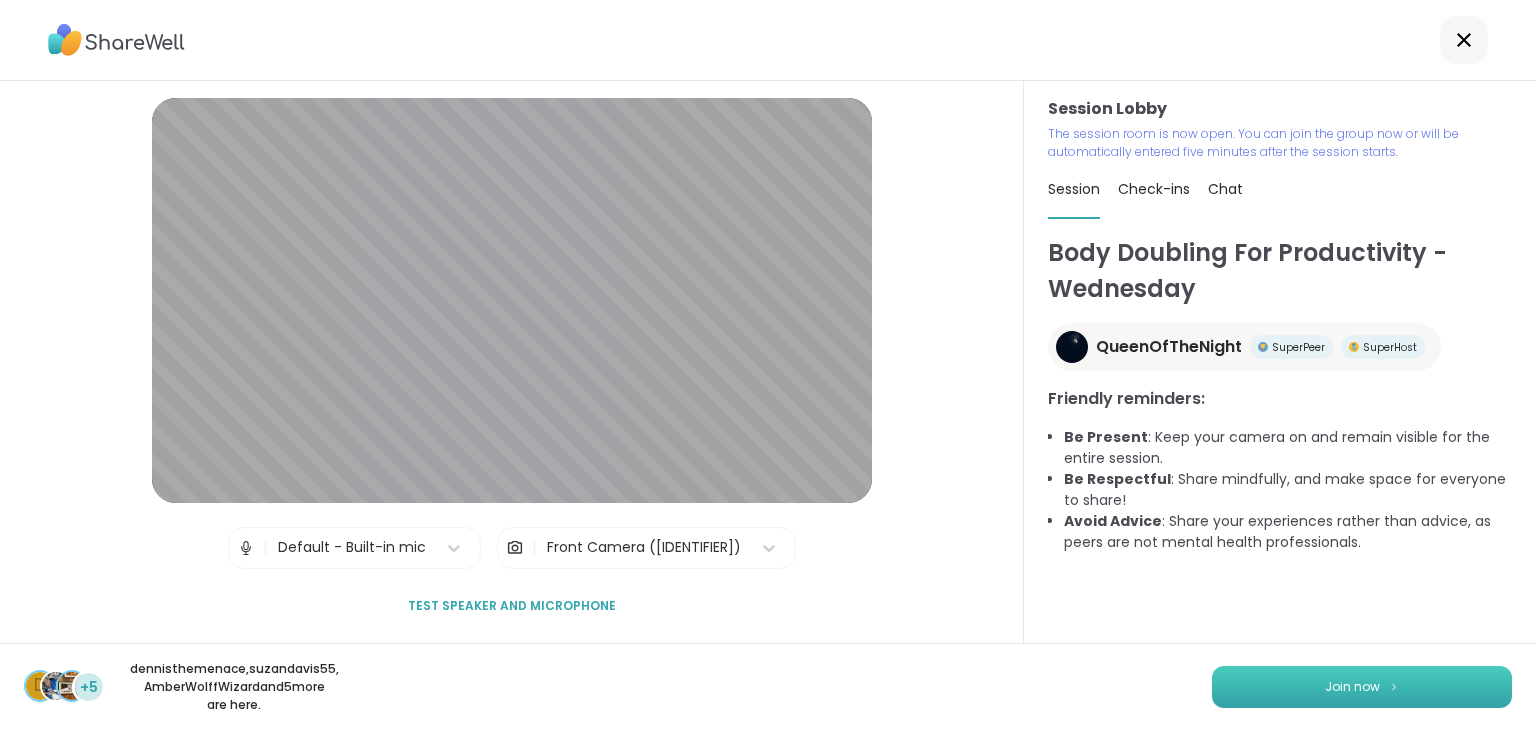 click on "Join now" at bounding box center (1352, 687) 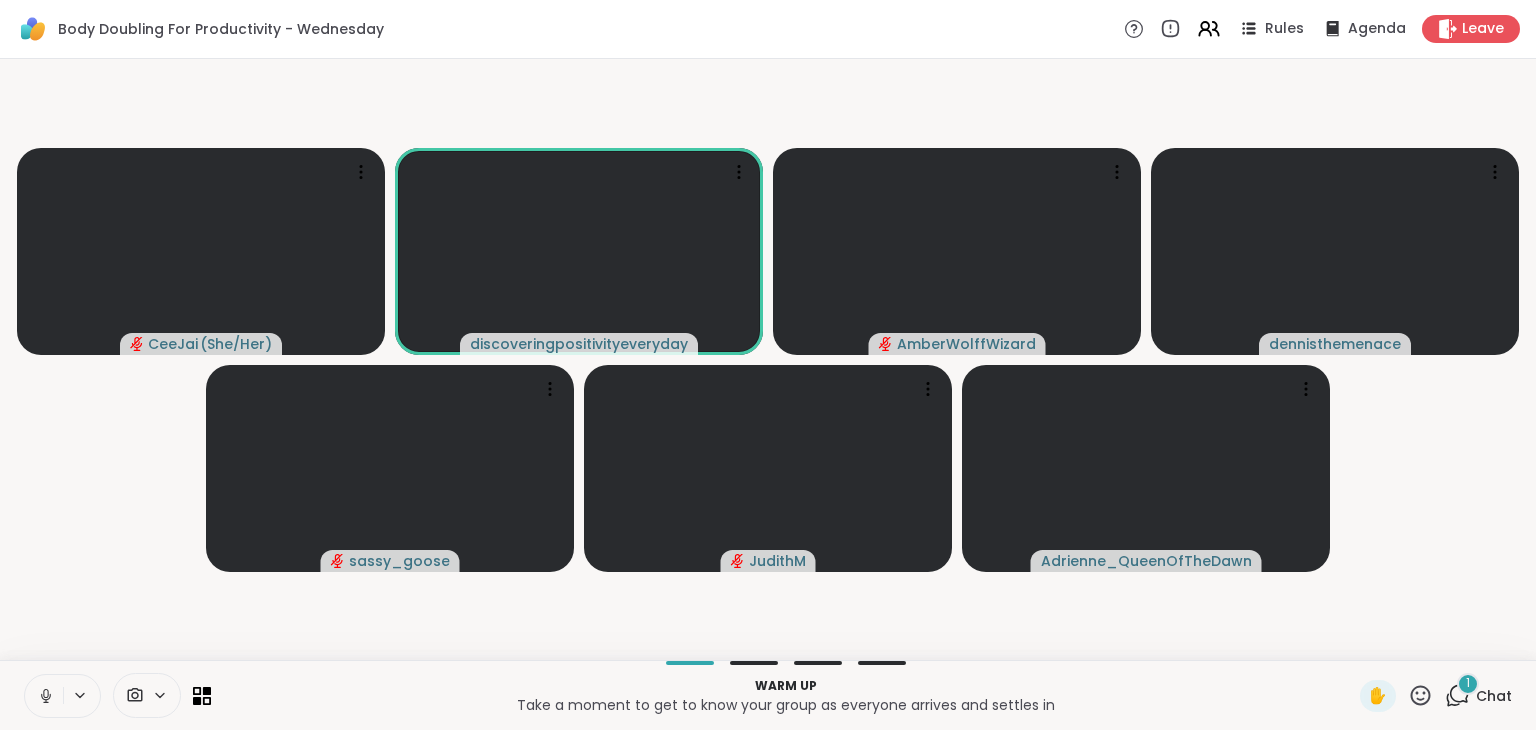 click 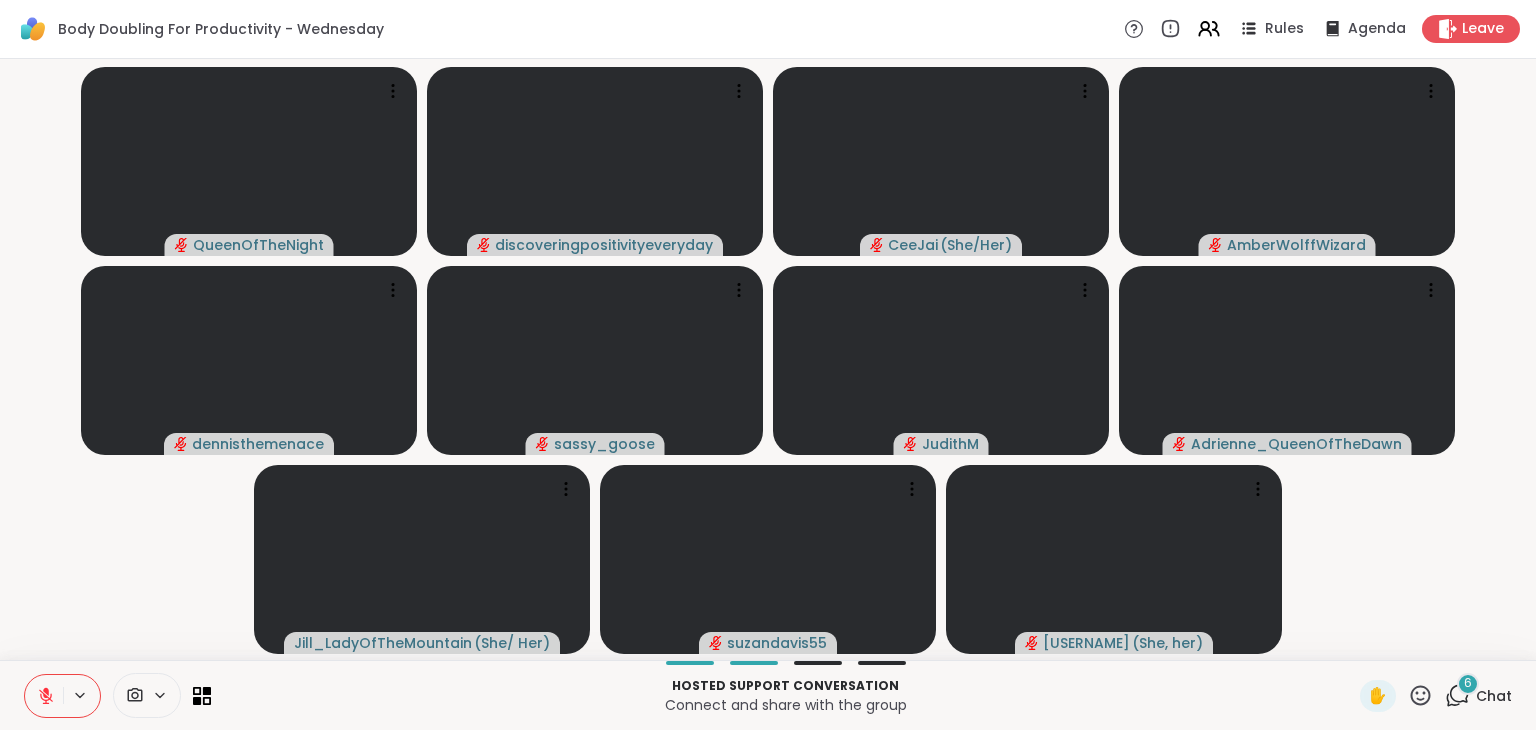 click on "Chat" at bounding box center (1494, 696) 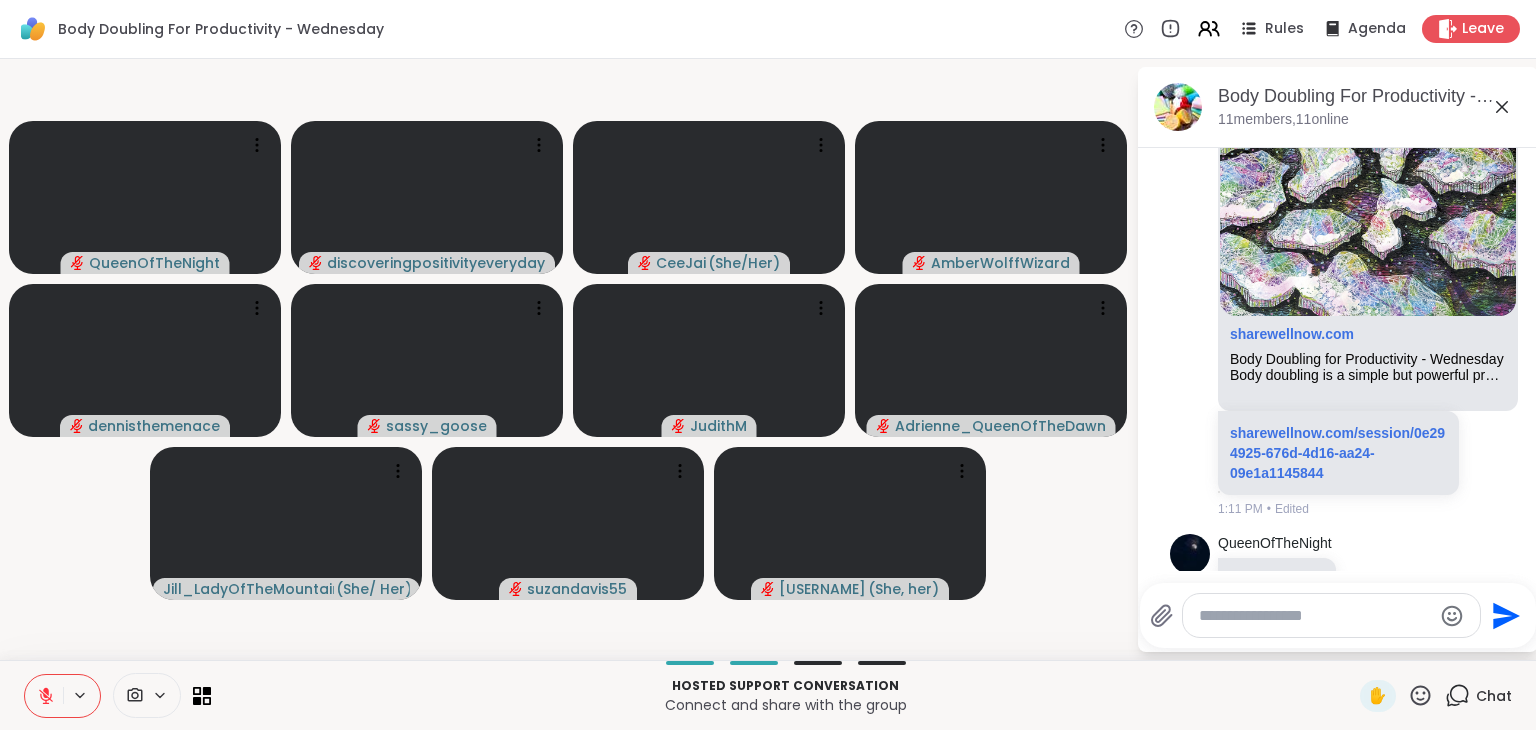 scroll, scrollTop: 652, scrollLeft: 0, axis: vertical 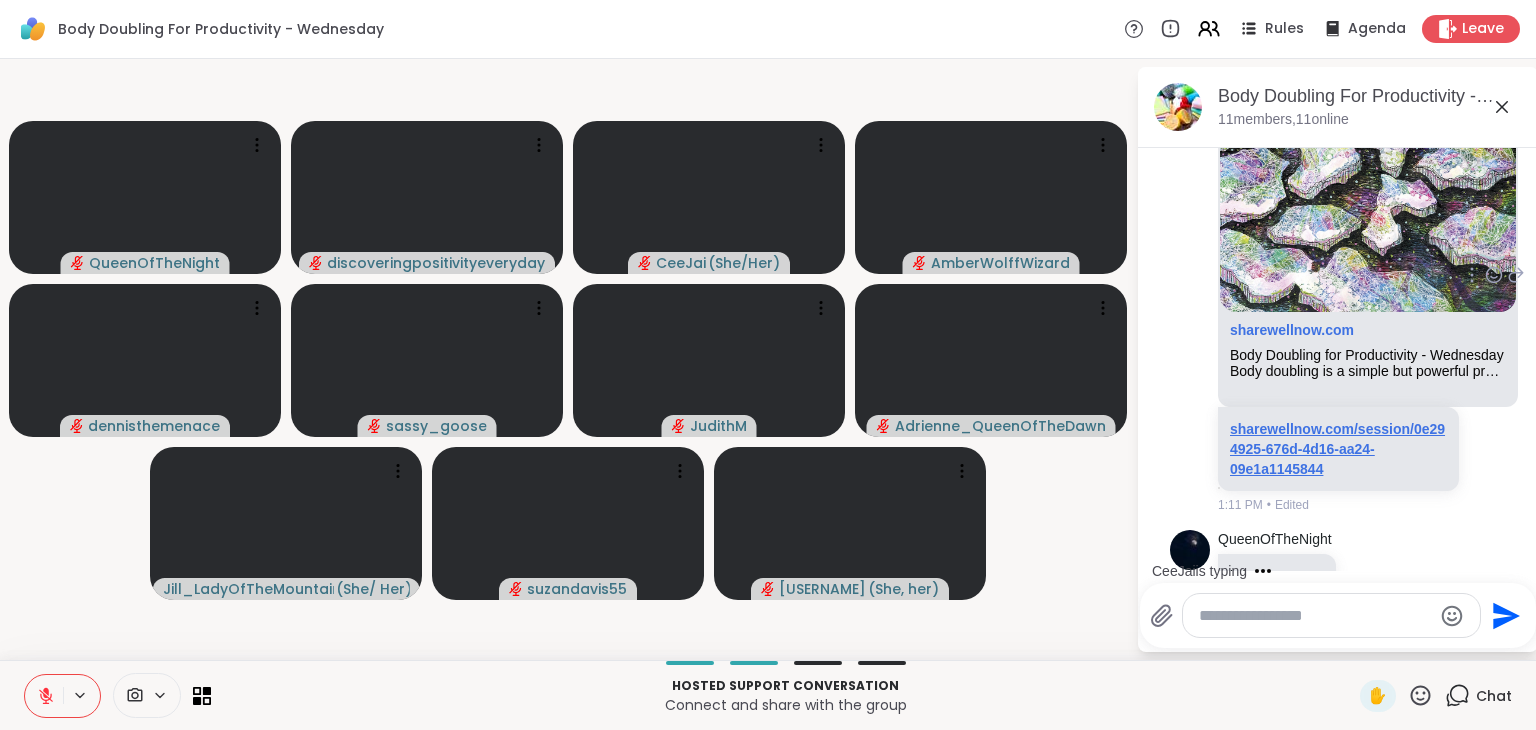 click on "sharewellnow.com/session/0e294925-676d-4d16-aa24-09e1a1145844" at bounding box center (1337, 449) 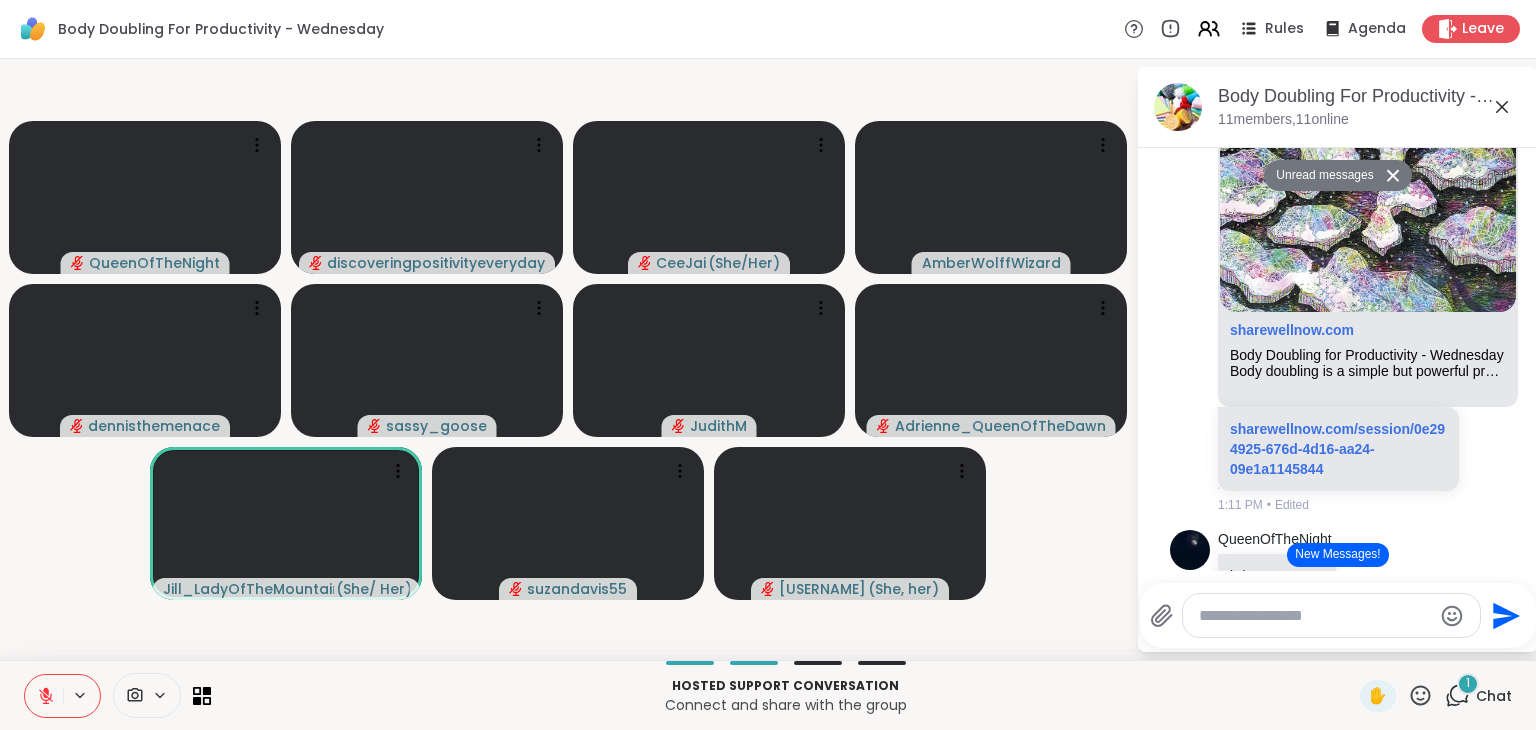 click on "and 2 more" at bounding box center [568, 359] 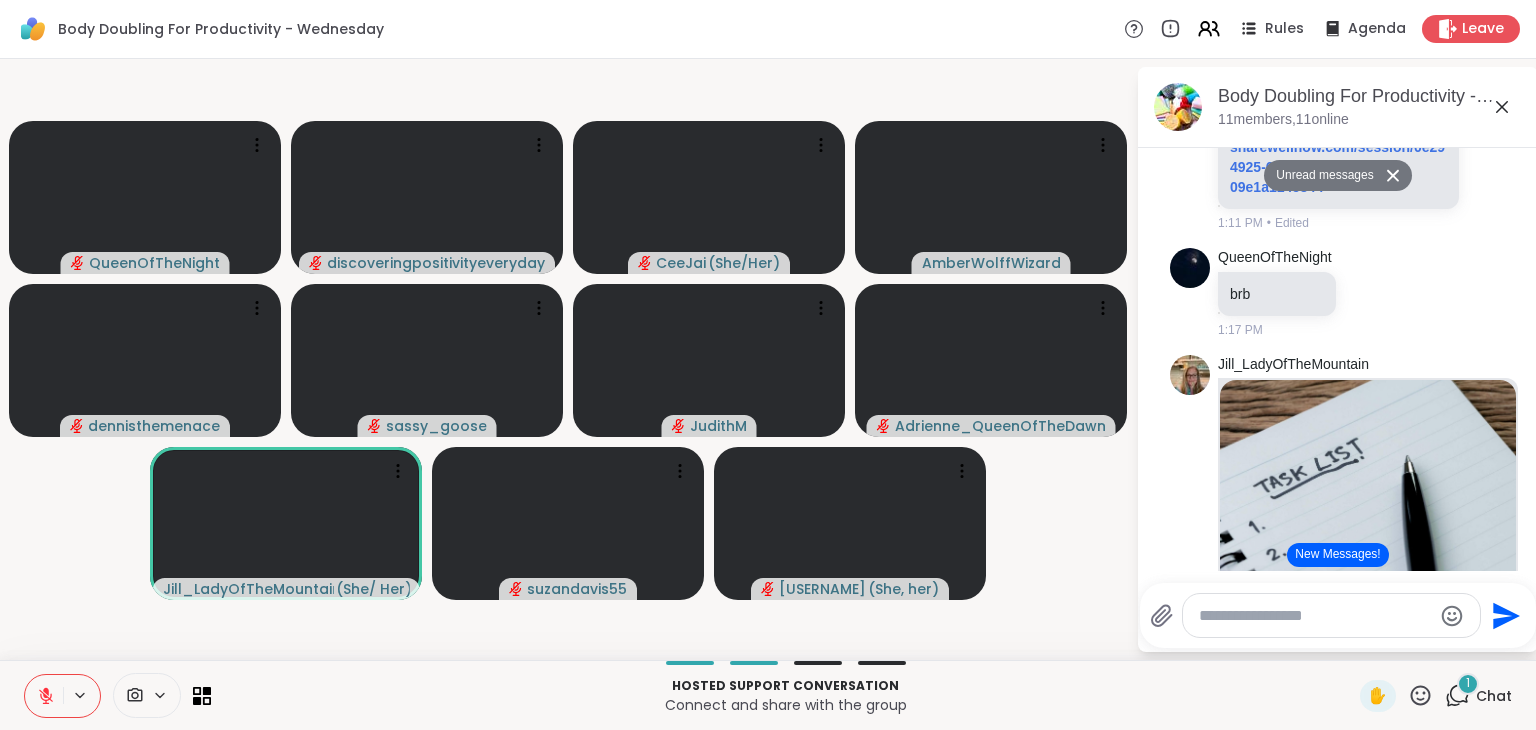 scroll, scrollTop: 1333, scrollLeft: 0, axis: vertical 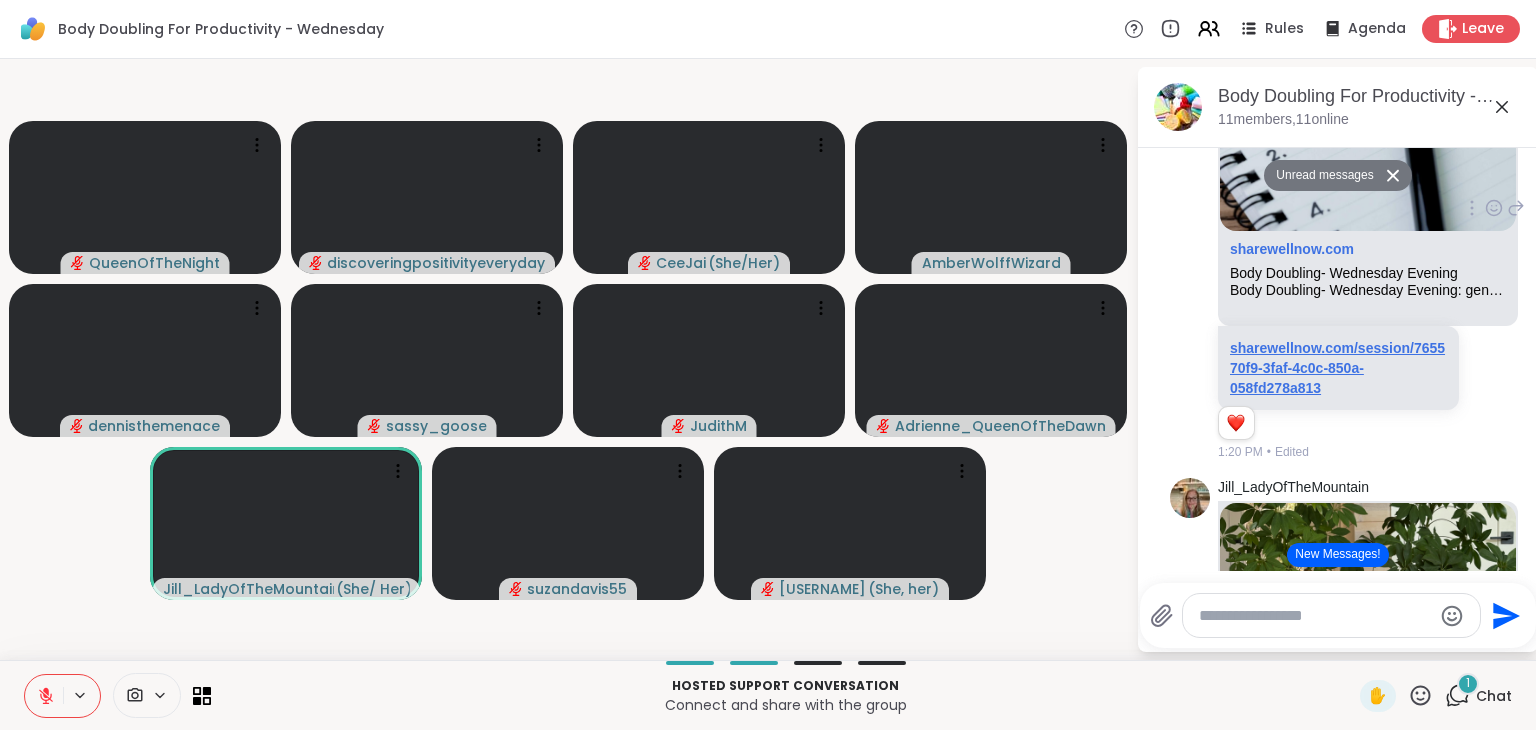 click on "sharewellnow.com/session/765570f9-3faf-4c0c-850a-058fd278a813" at bounding box center [1337, 368] 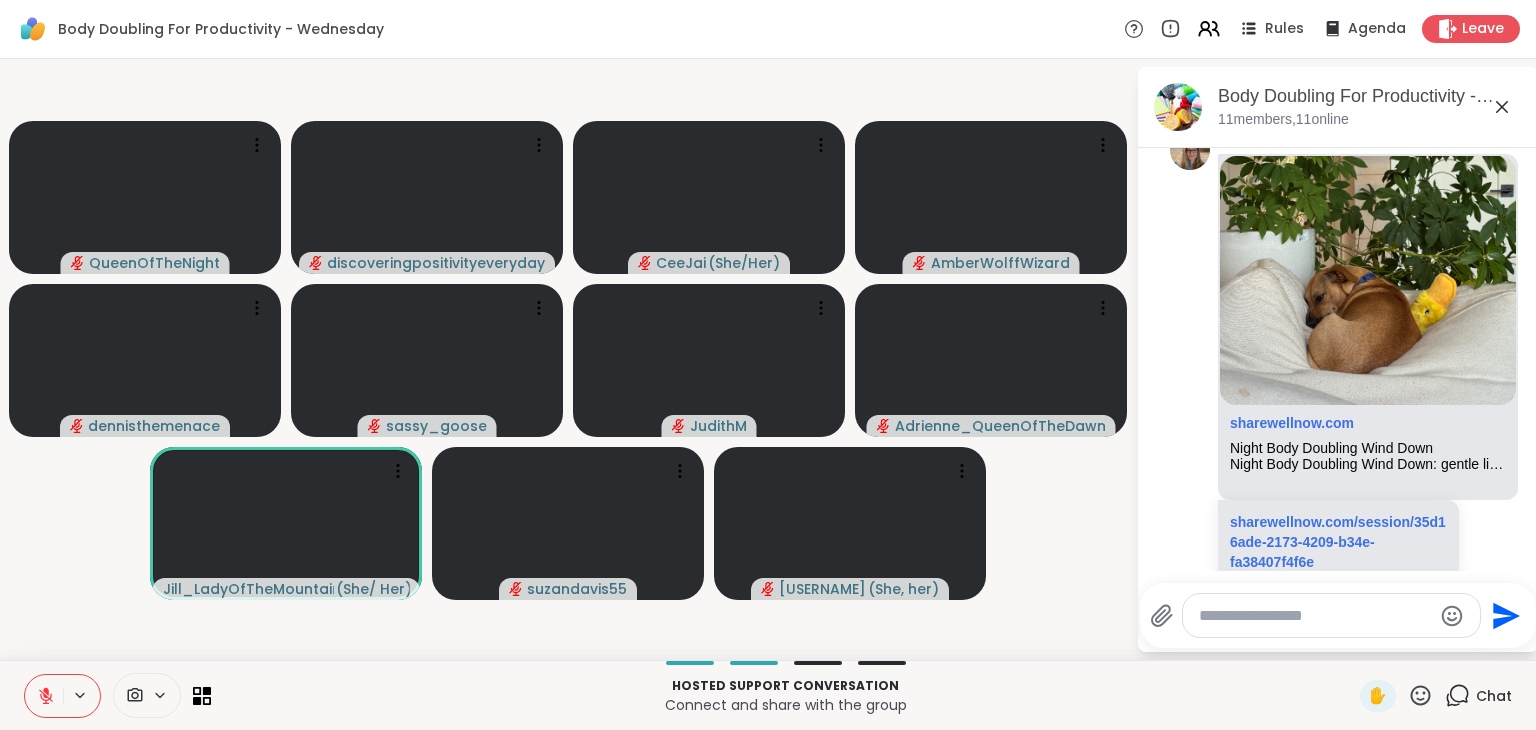 scroll, scrollTop: 1673, scrollLeft: 0, axis: vertical 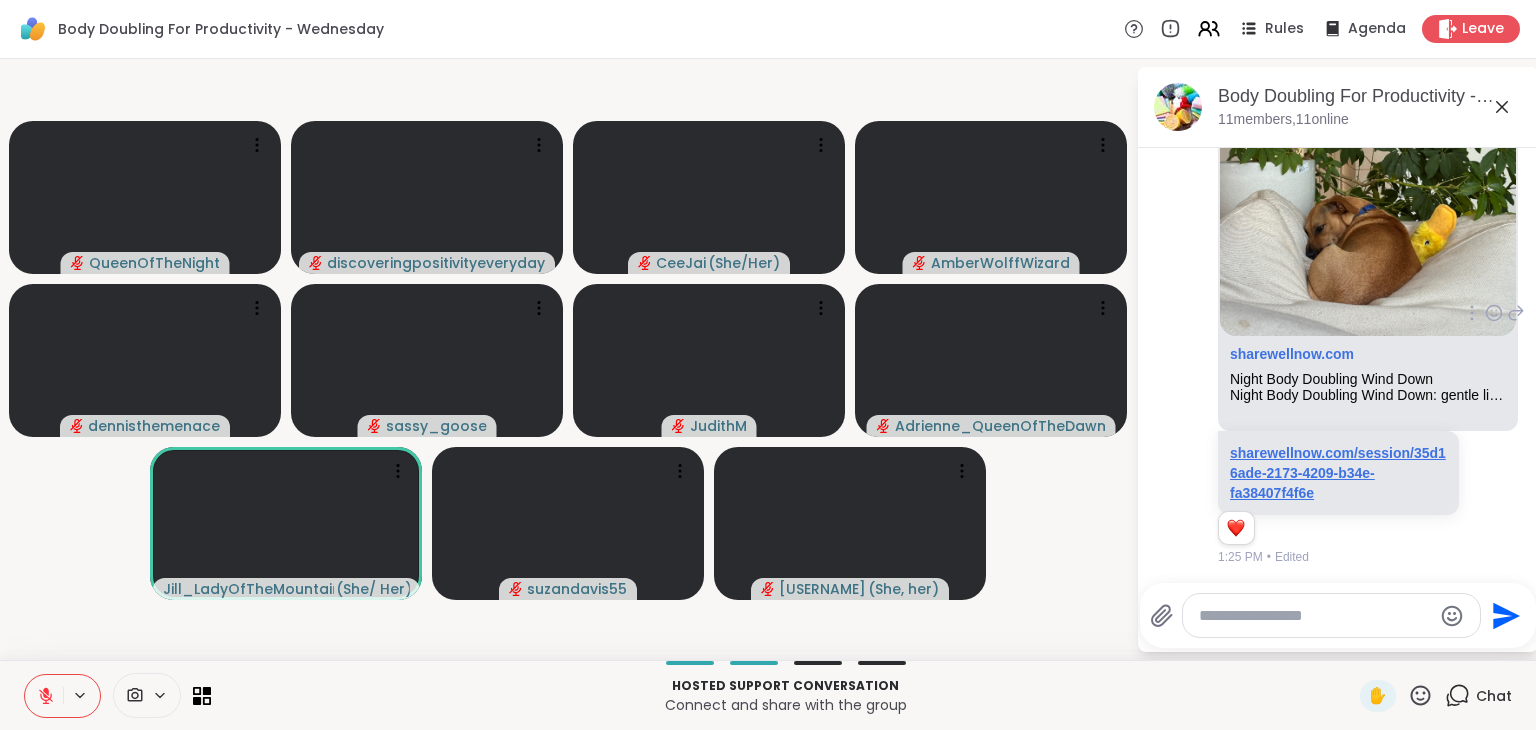 click on "sharewellnow.com/session/35d16ade-2173-4209-b34e-fa38407f4f6e" at bounding box center [1338, 473] 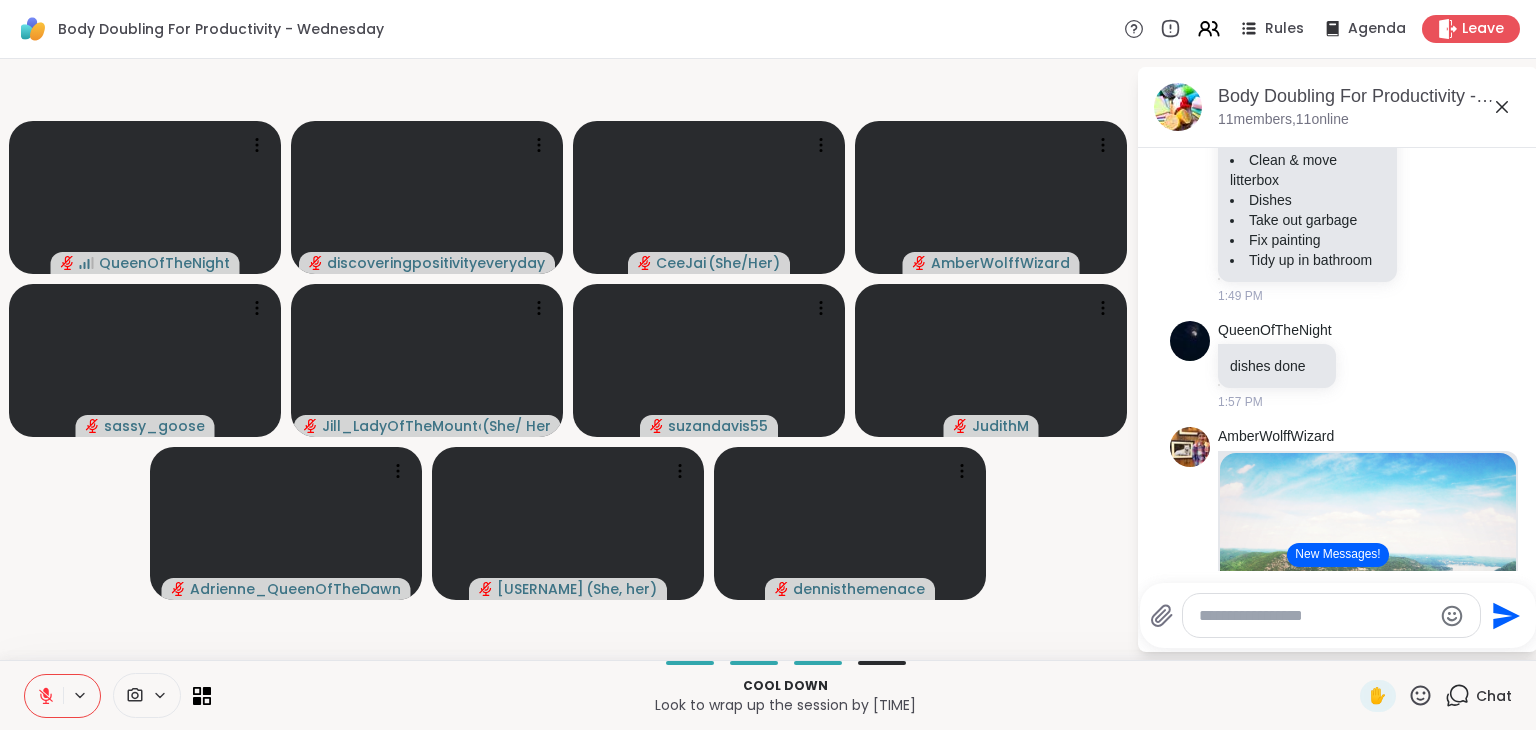 scroll, scrollTop: 2667, scrollLeft: 0, axis: vertical 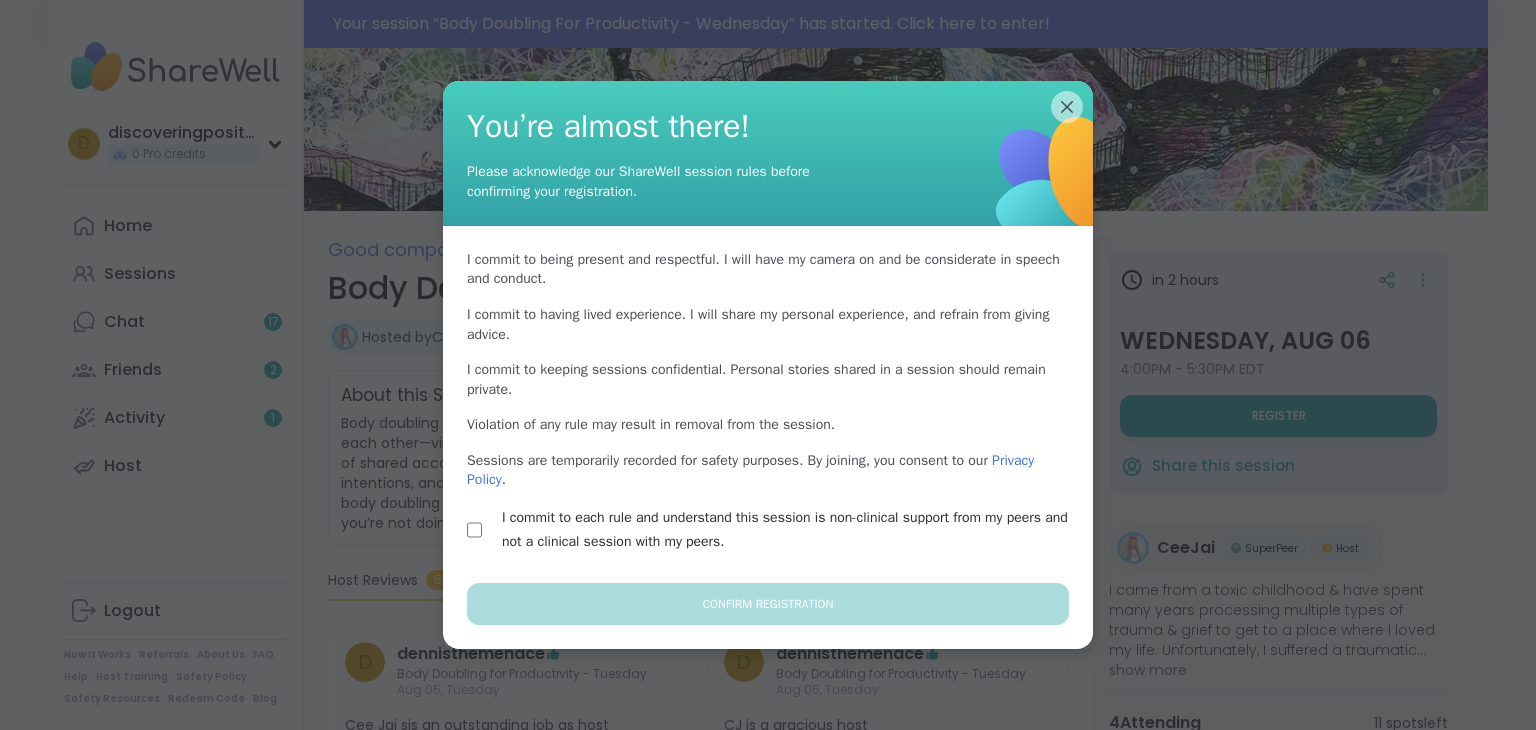 click on "I commit to each rule and understand this session is non-clinical support from my peers and not a clinical session with my peers." at bounding box center [791, 530] 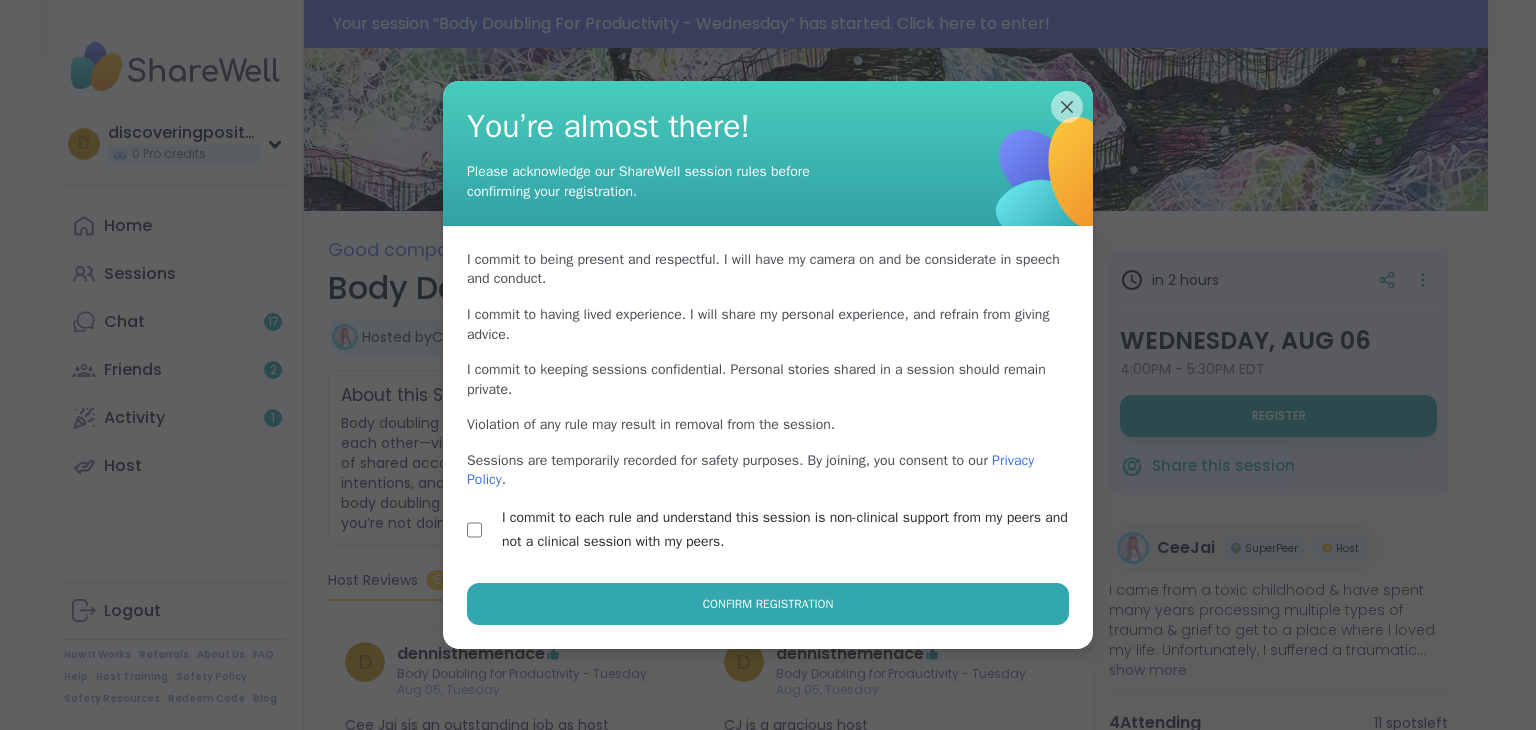 scroll, scrollTop: 99, scrollLeft: 0, axis: vertical 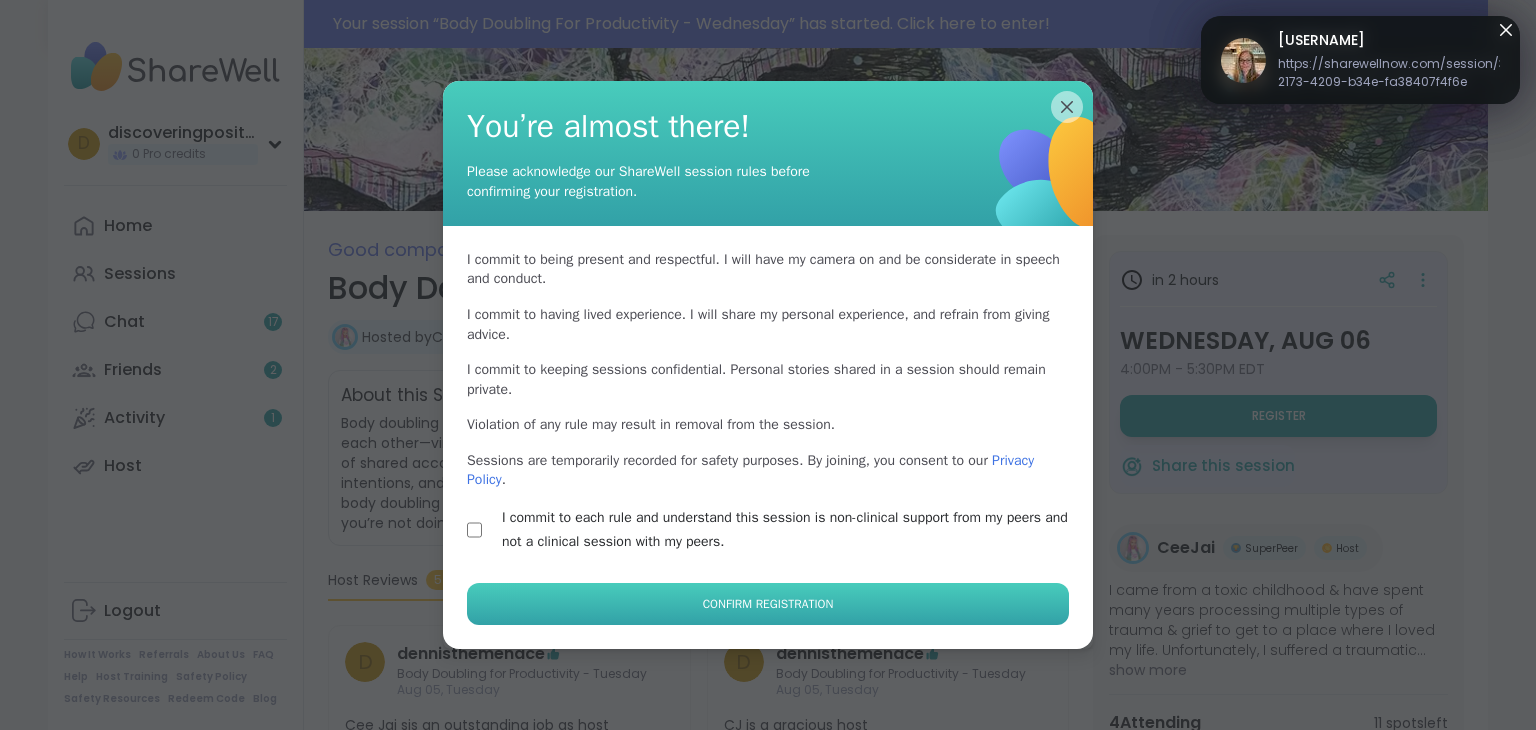 click on "Confirm Registration" at bounding box center (768, 604) 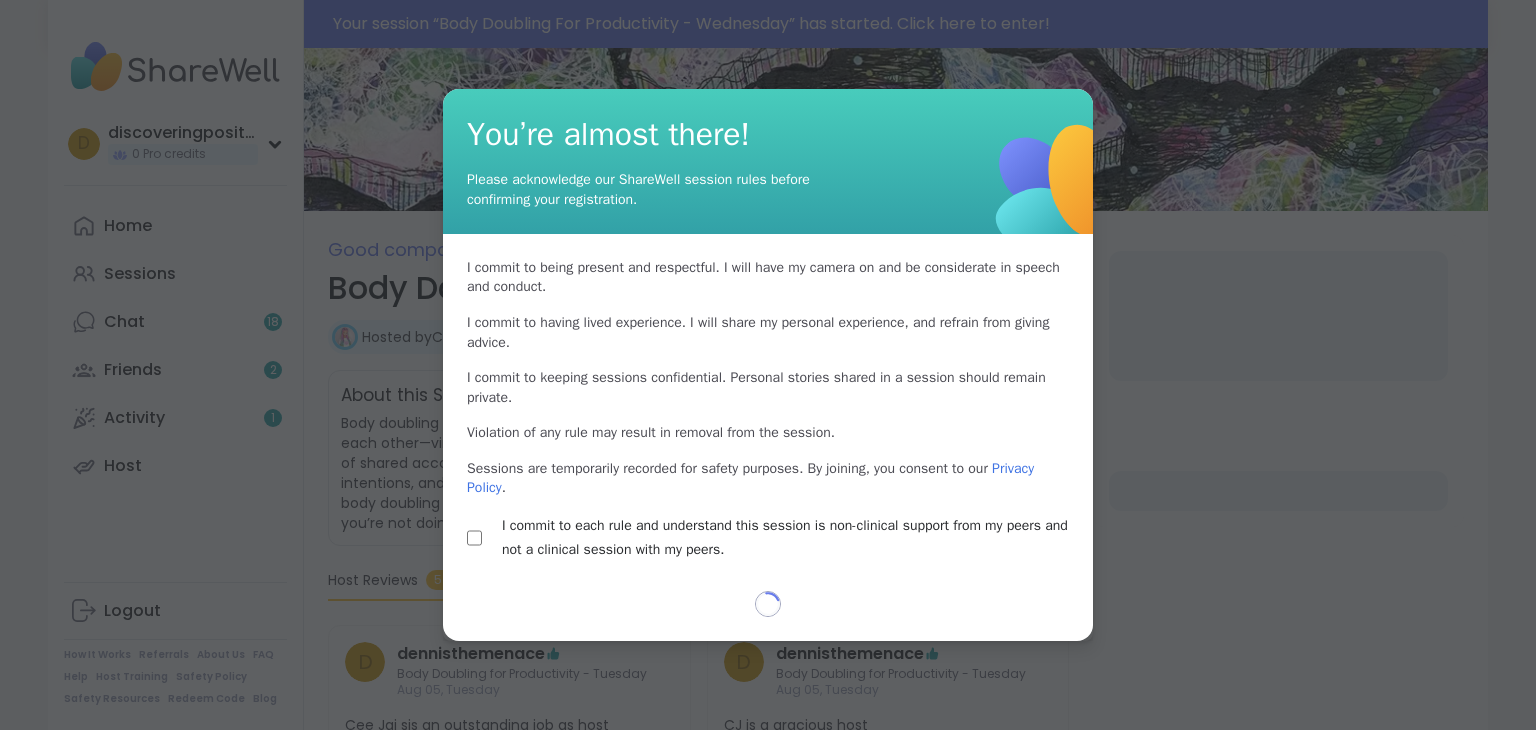 select on "**" 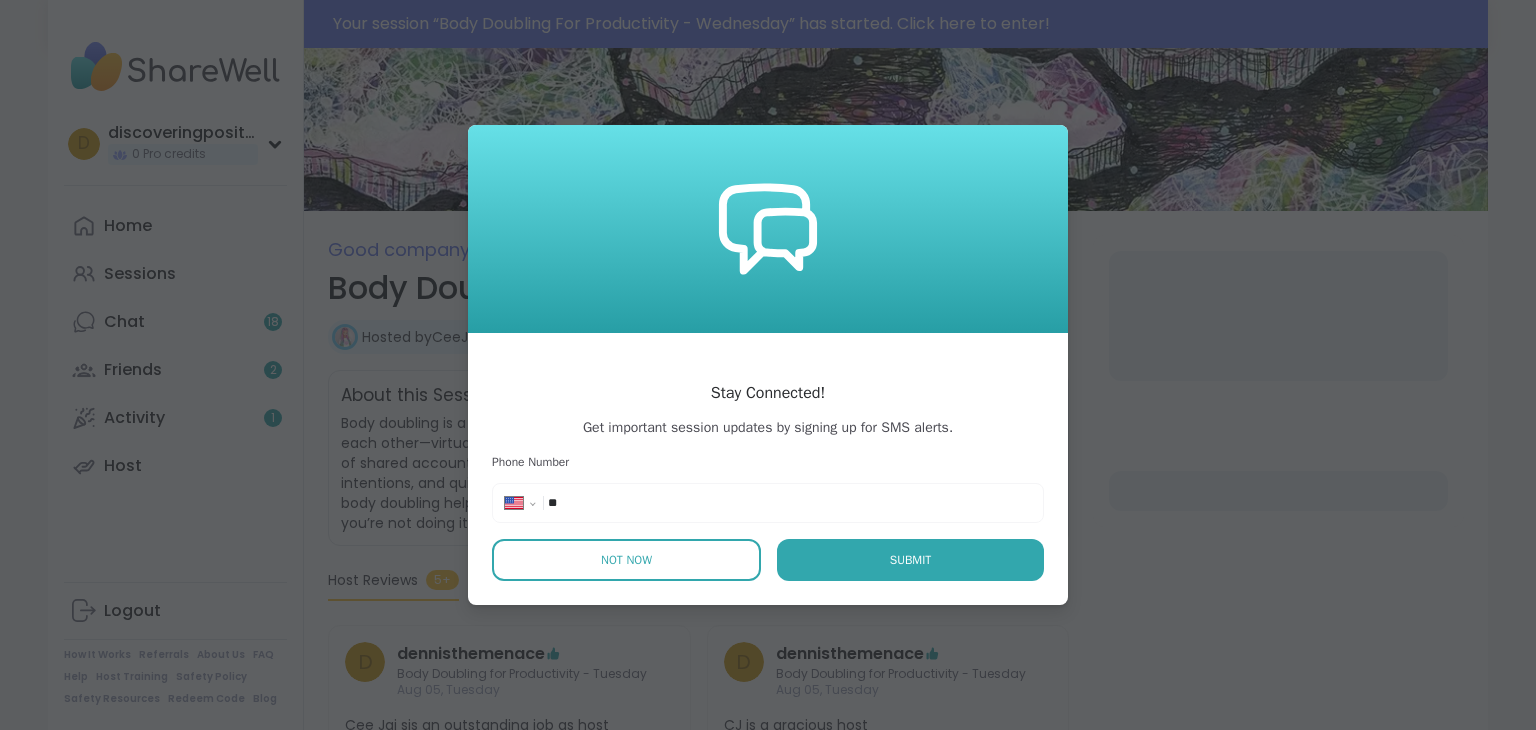 click on "Not Now" at bounding box center (626, 560) 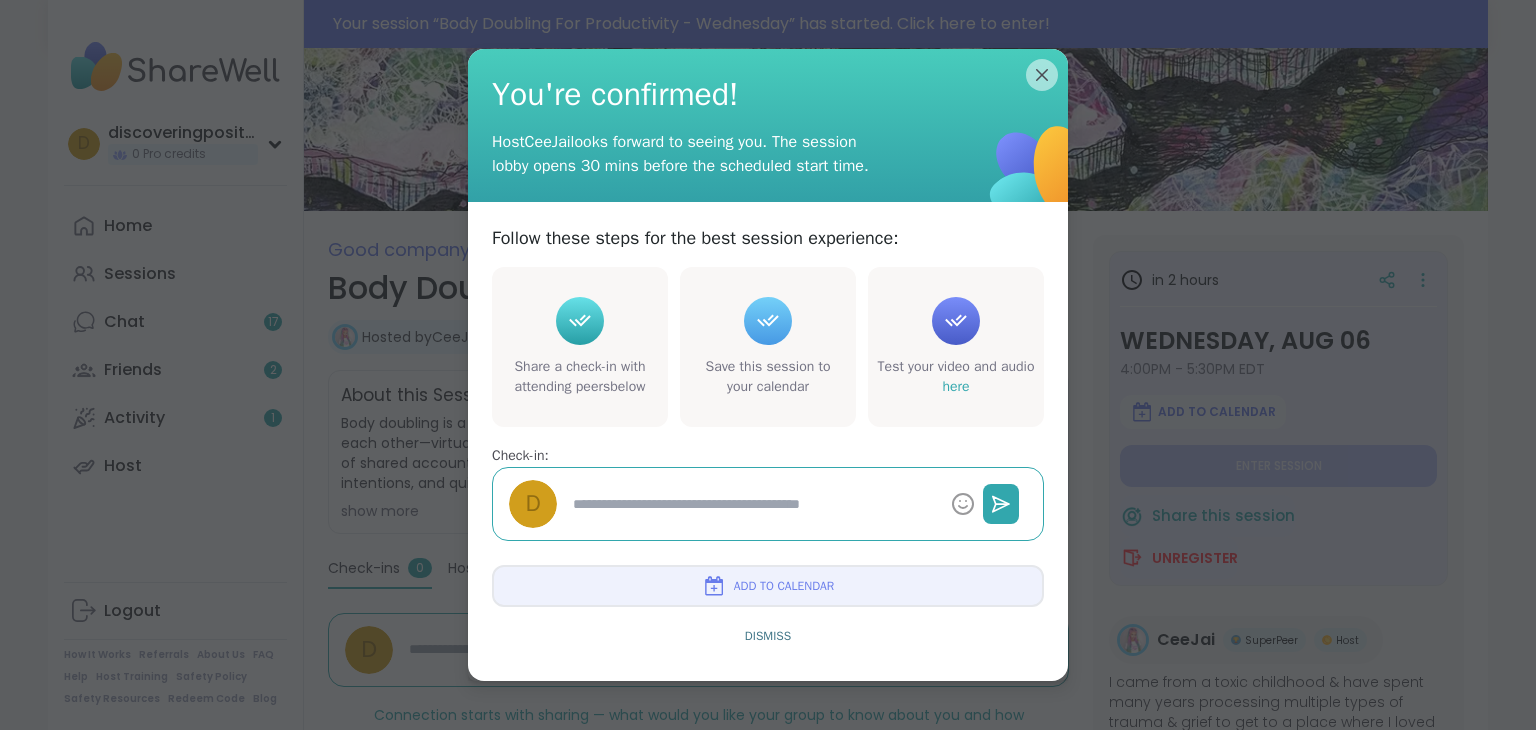 type on "*" 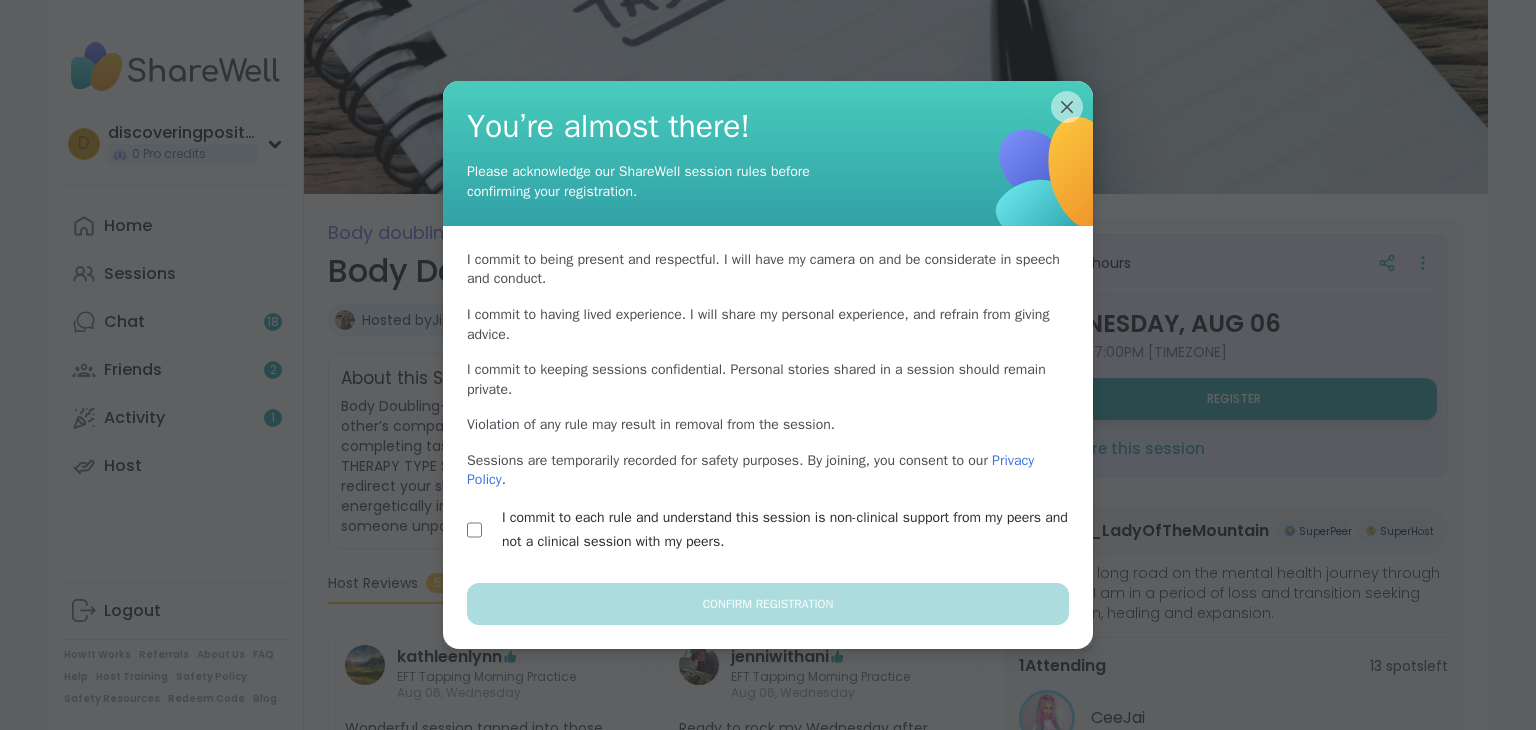scroll, scrollTop: 68, scrollLeft: 0, axis: vertical 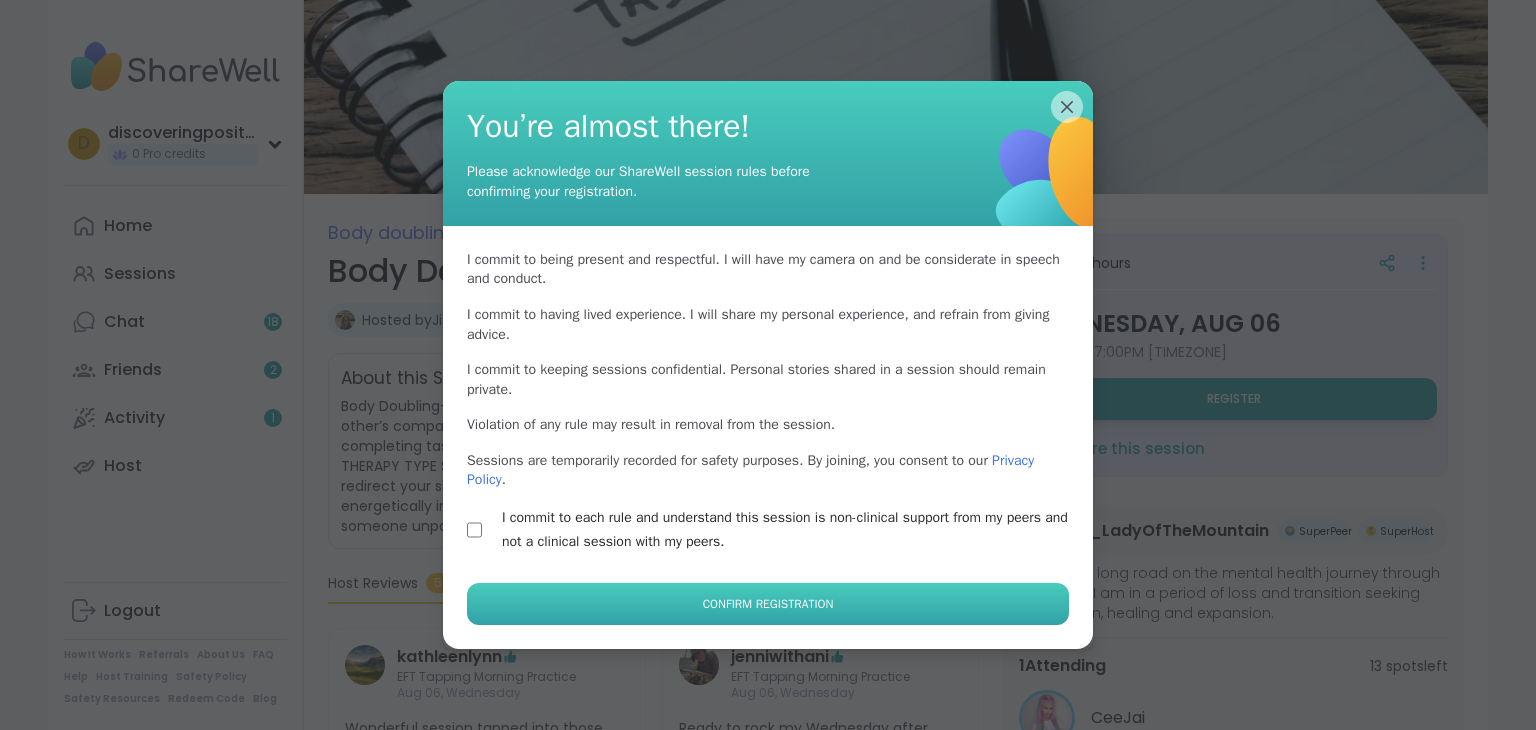 click on "Confirm Registration" at bounding box center (768, 604) 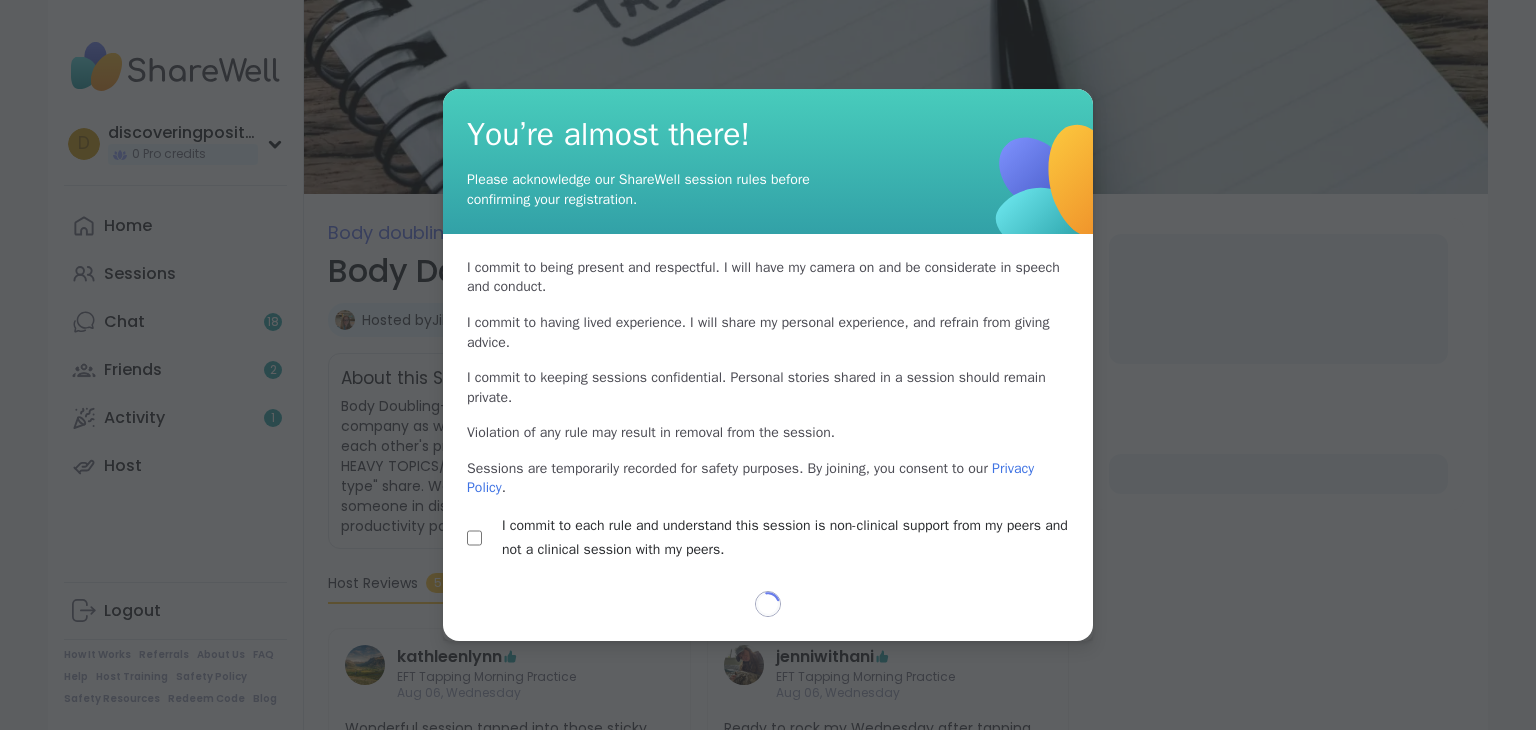 select on "**" 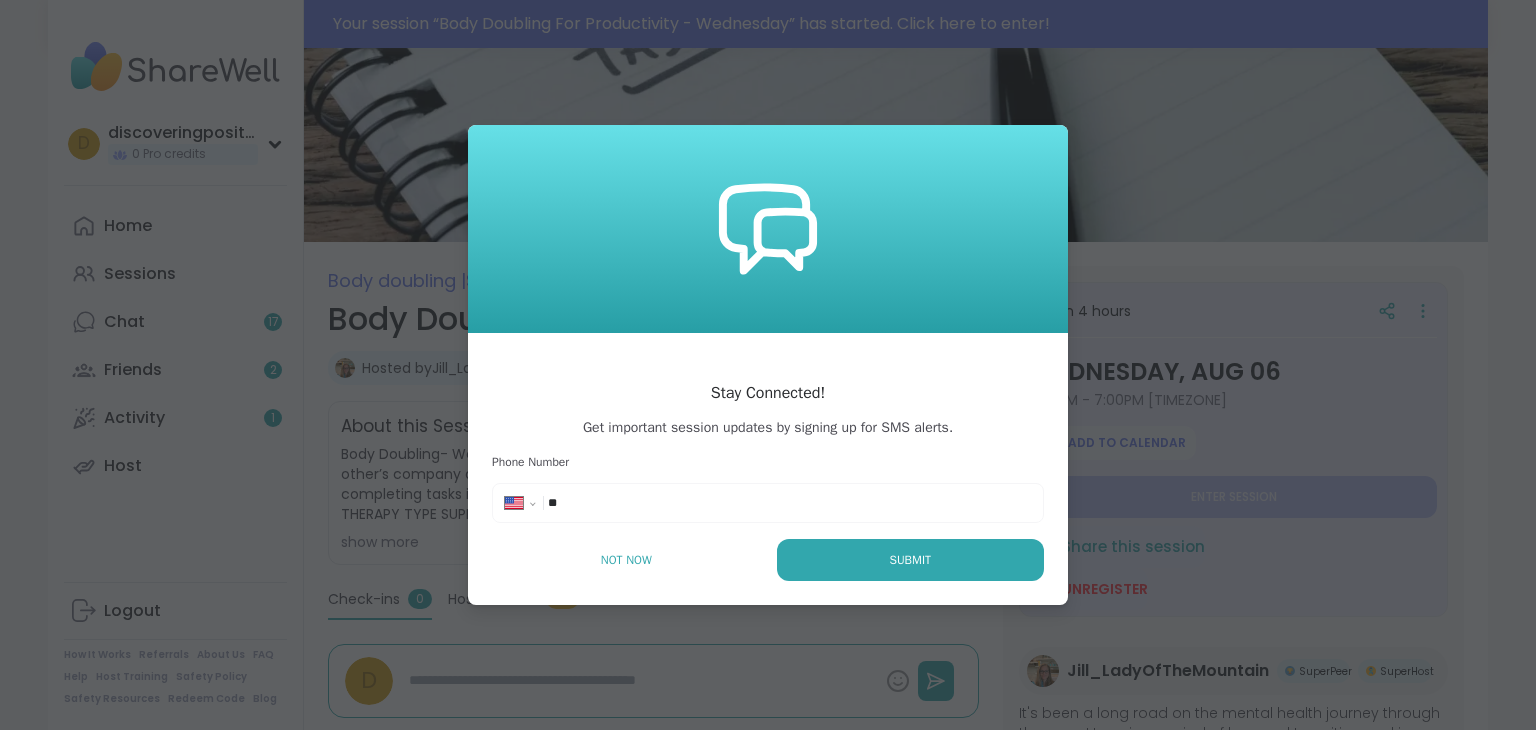 click on "**********" at bounding box center [768, 365] 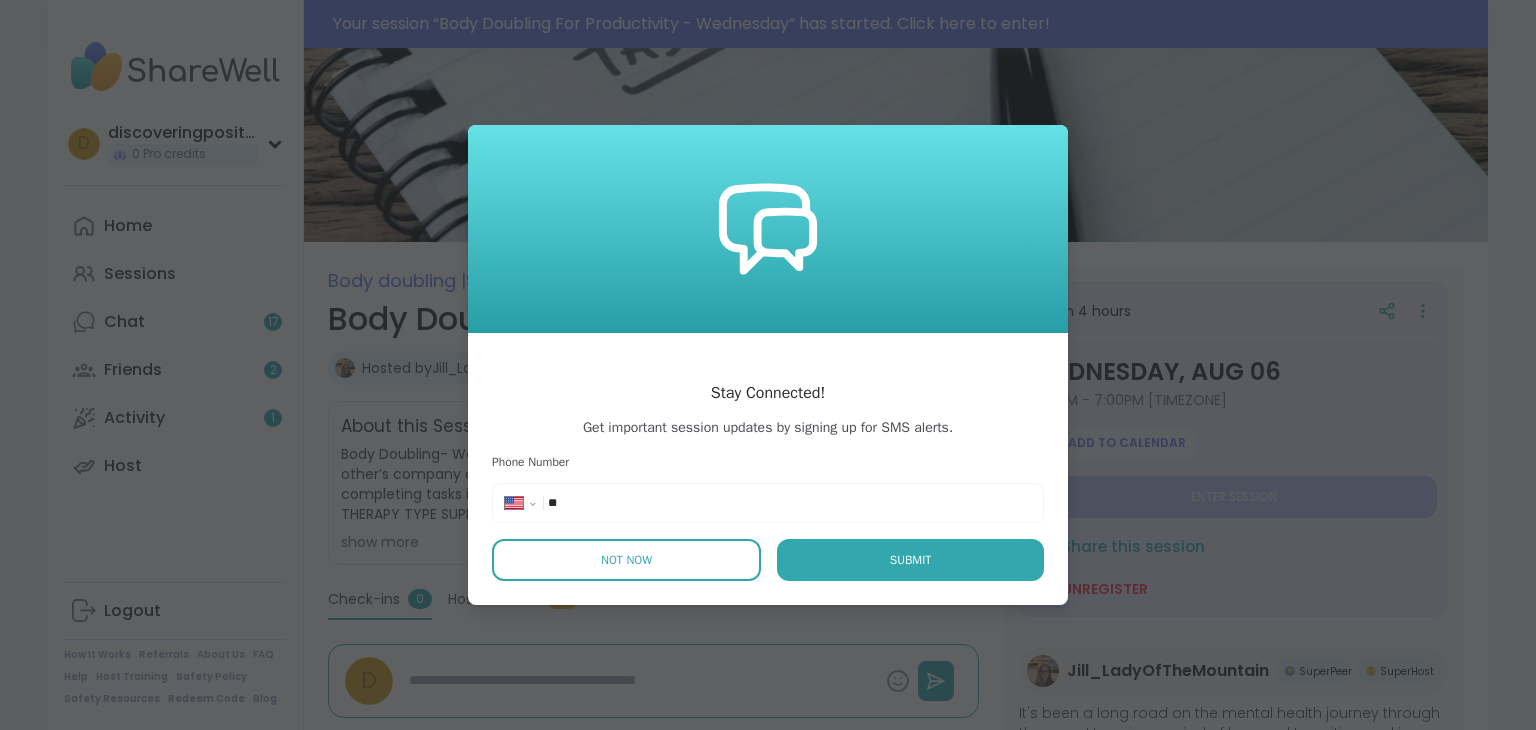 click on "Not Now" at bounding box center [626, 560] 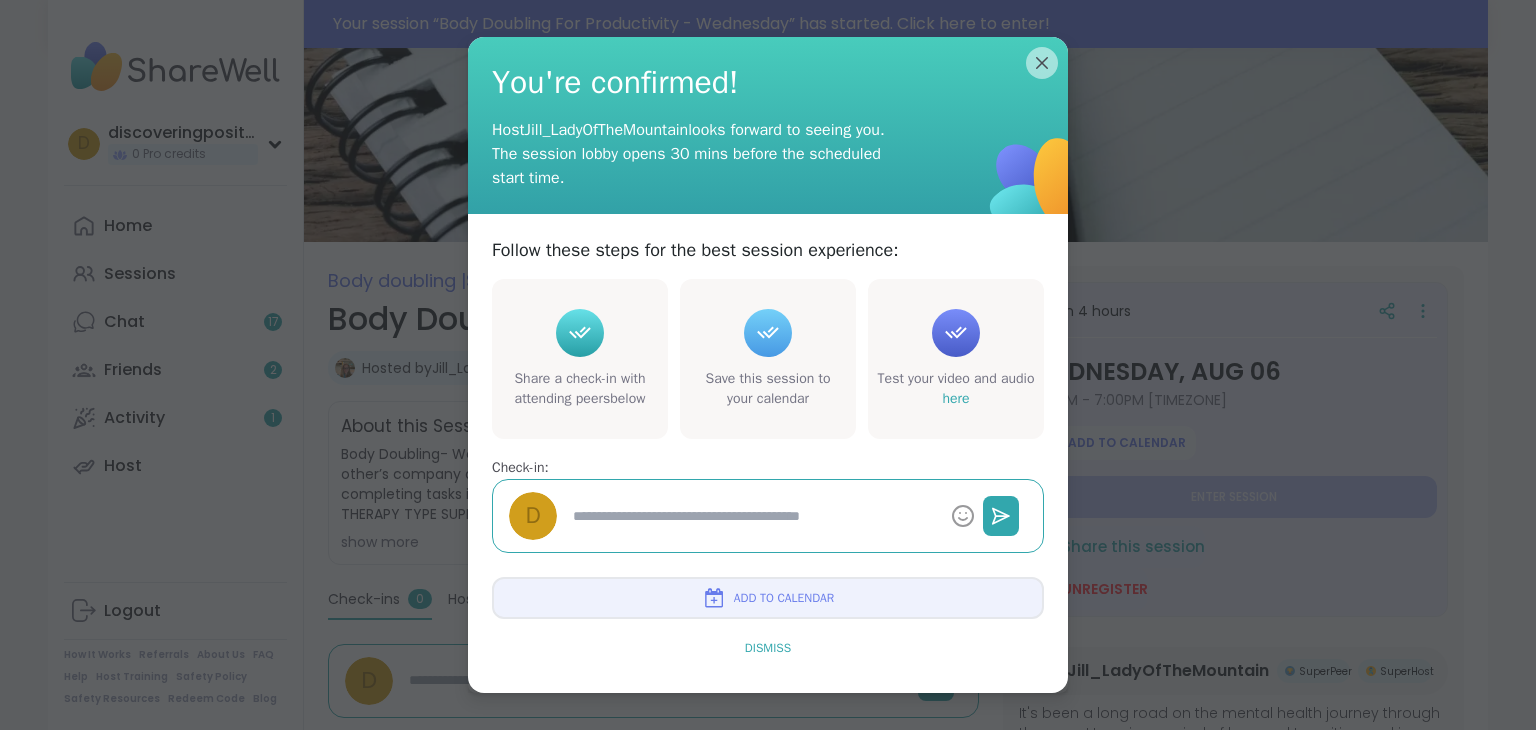 click on "Dismiss" at bounding box center [768, 648] 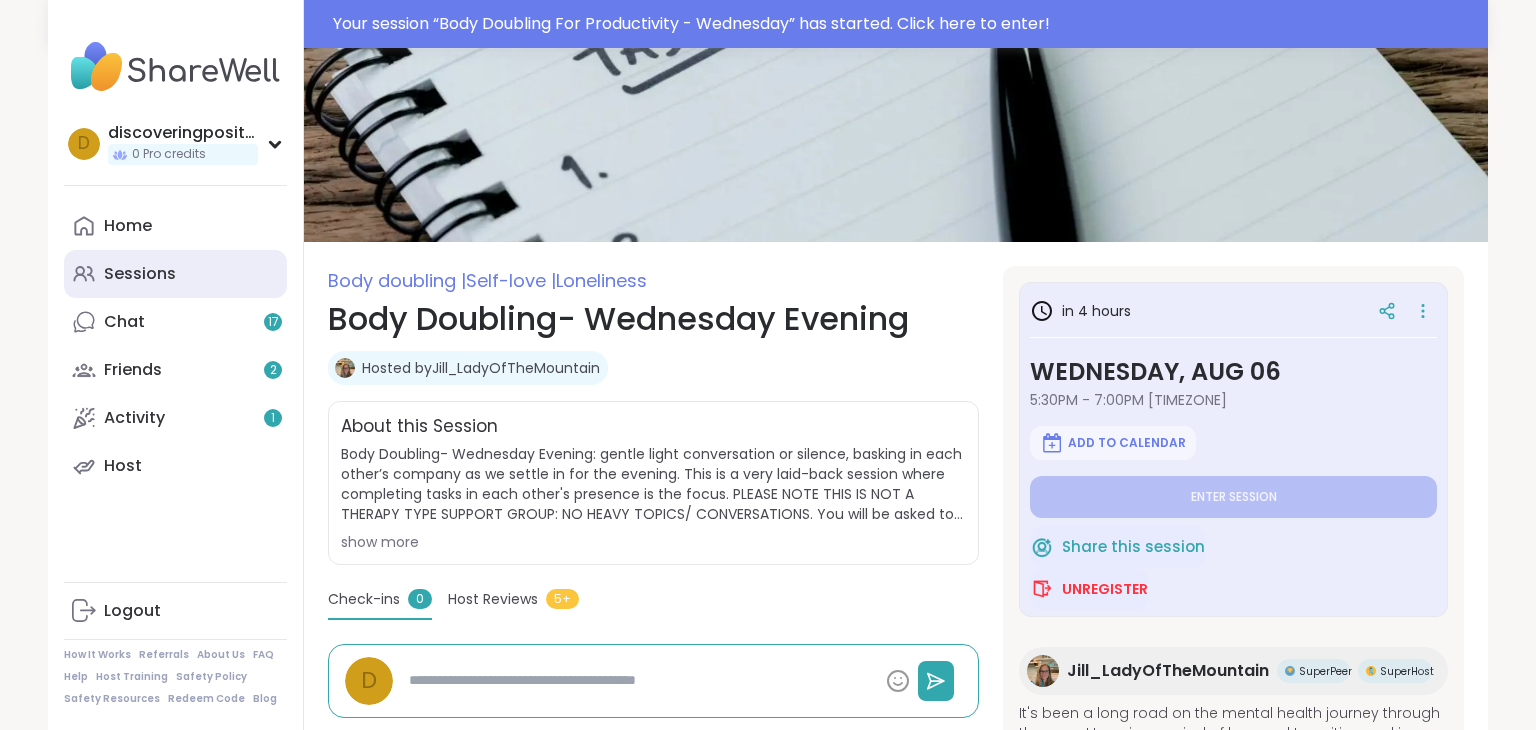 click on "Sessions" at bounding box center (175, 274) 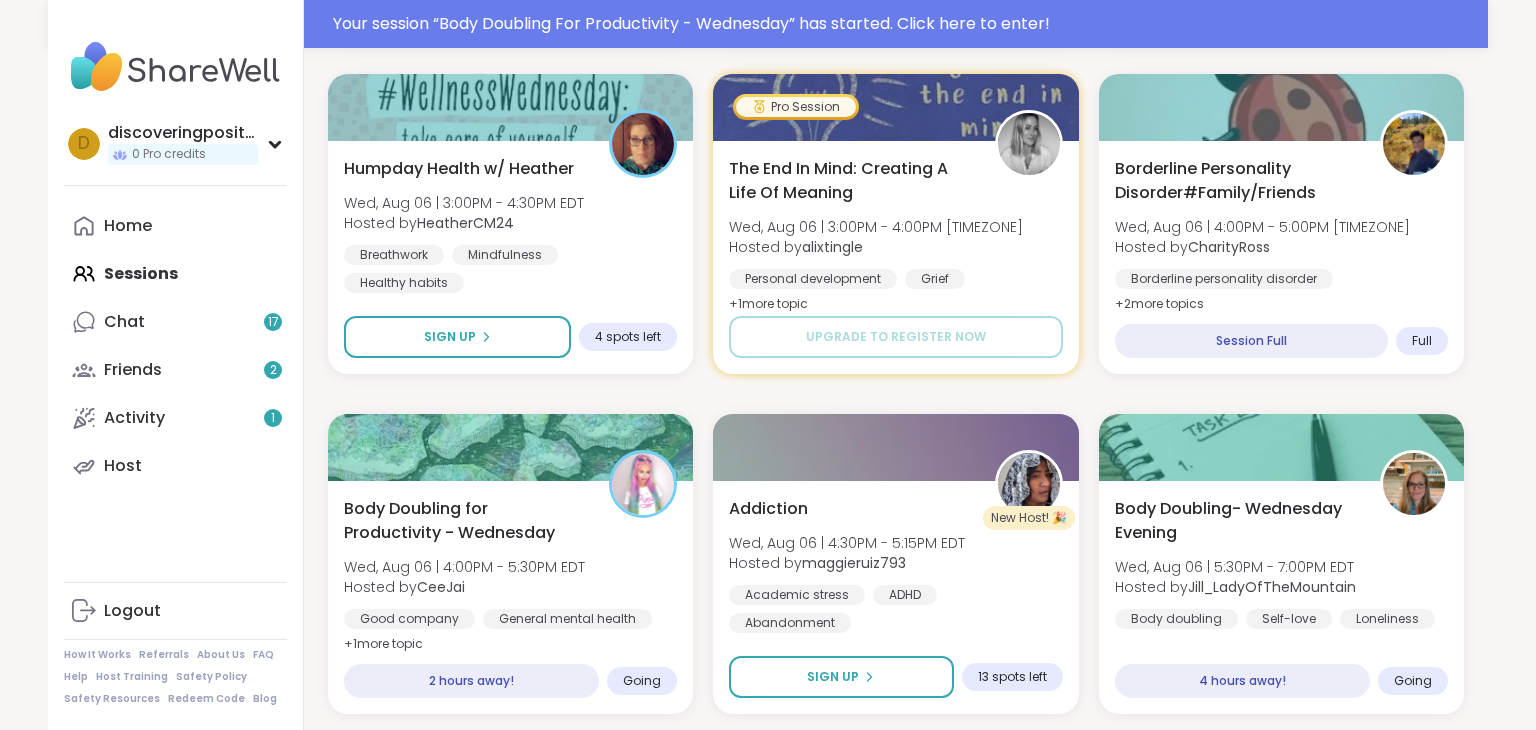 scroll, scrollTop: 1415, scrollLeft: 0, axis: vertical 